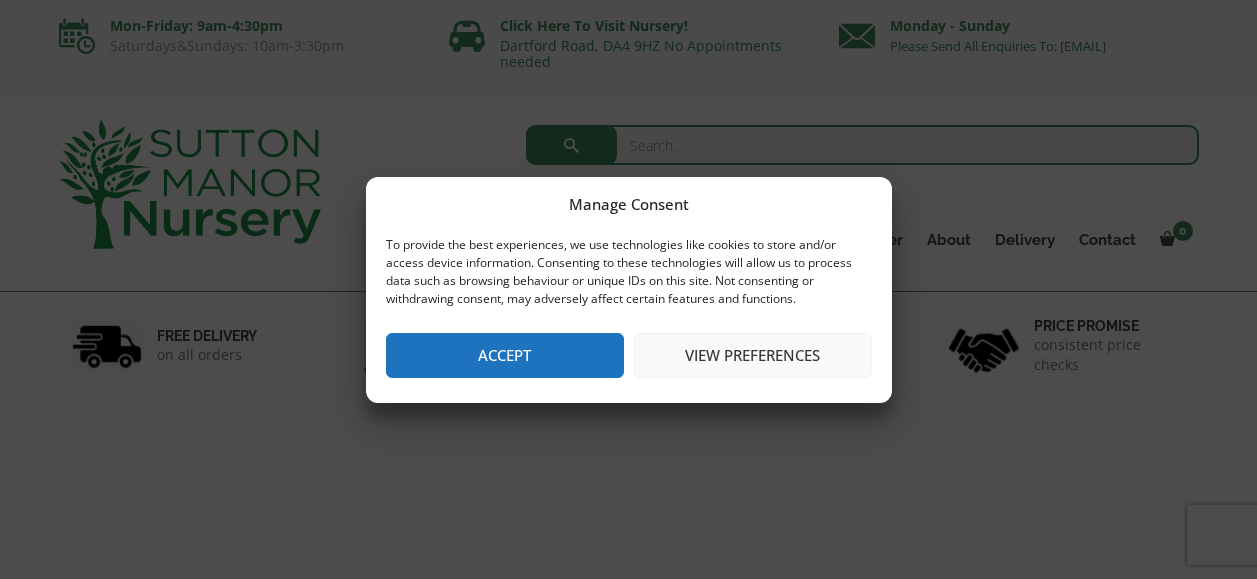 scroll, scrollTop: 0, scrollLeft: 0, axis: both 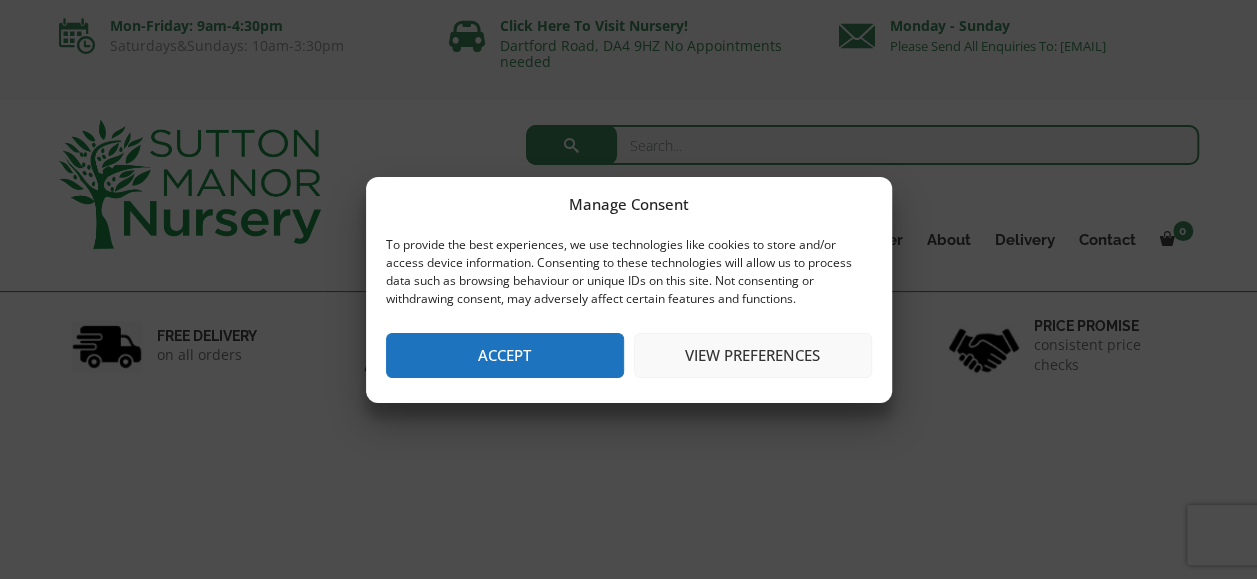 click on "Accept" at bounding box center (505, 355) 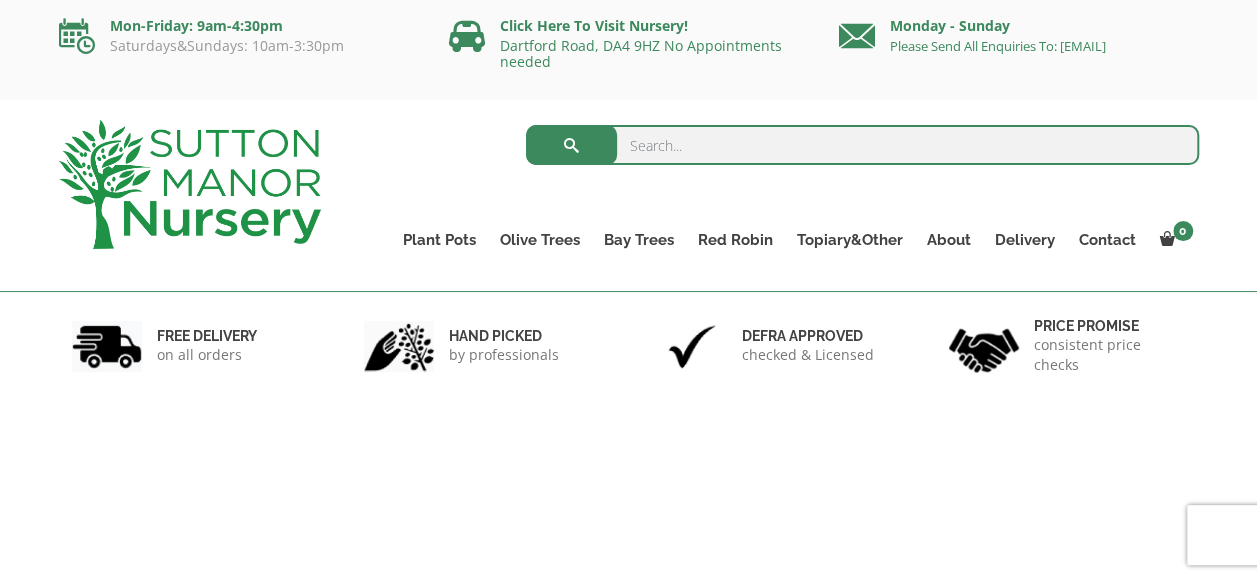scroll, scrollTop: 0, scrollLeft: 0, axis: both 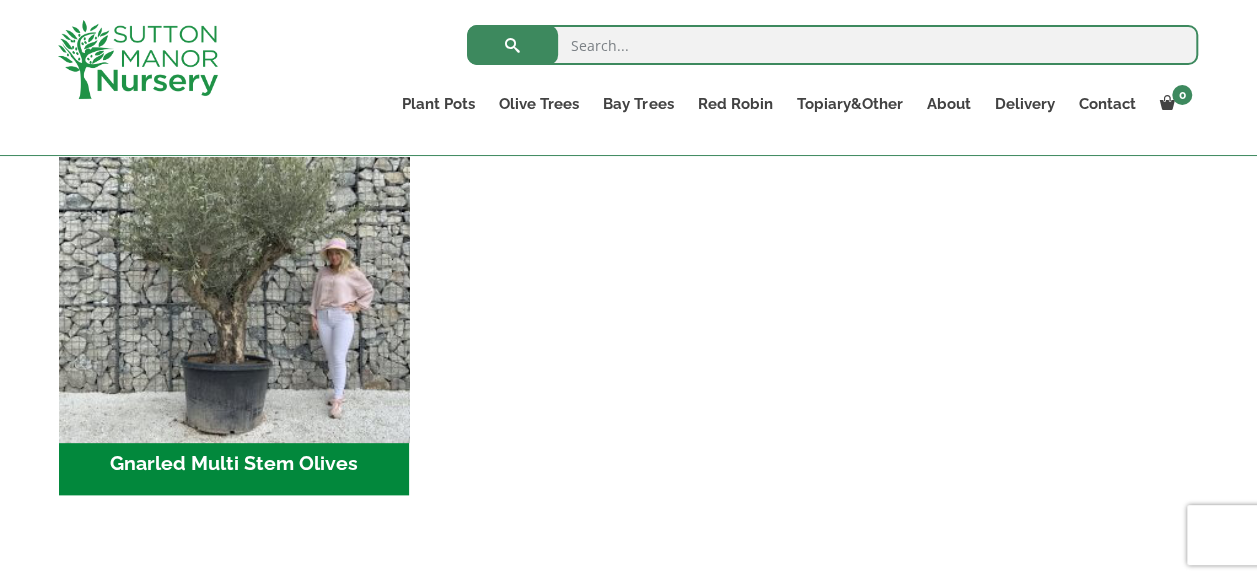 click at bounding box center (234, 258) 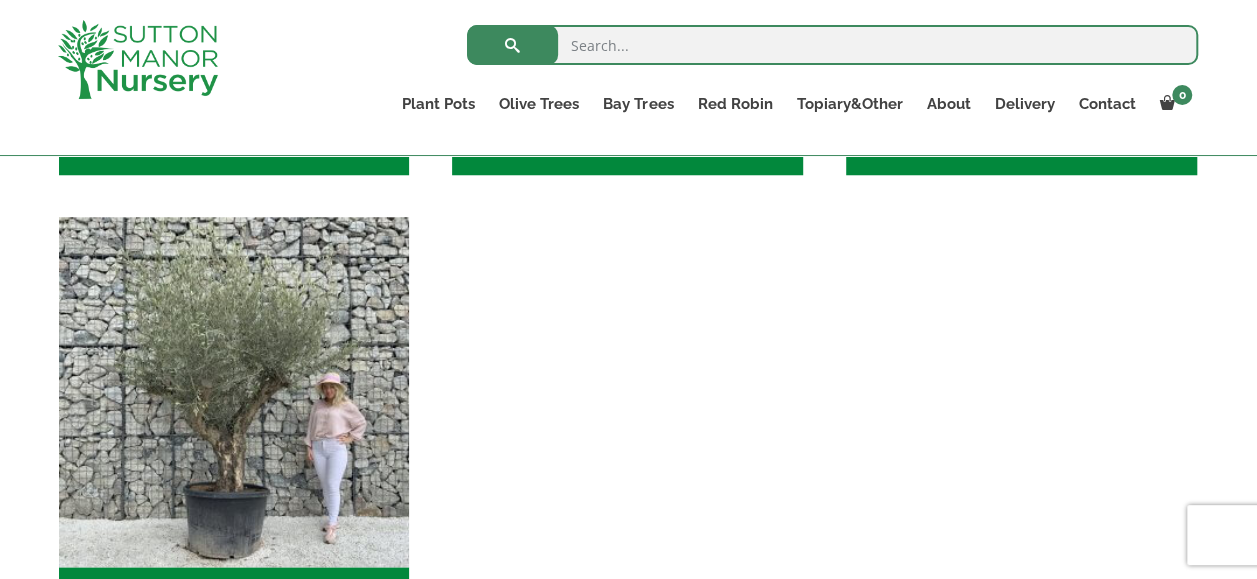 scroll, scrollTop: 664, scrollLeft: 0, axis: vertical 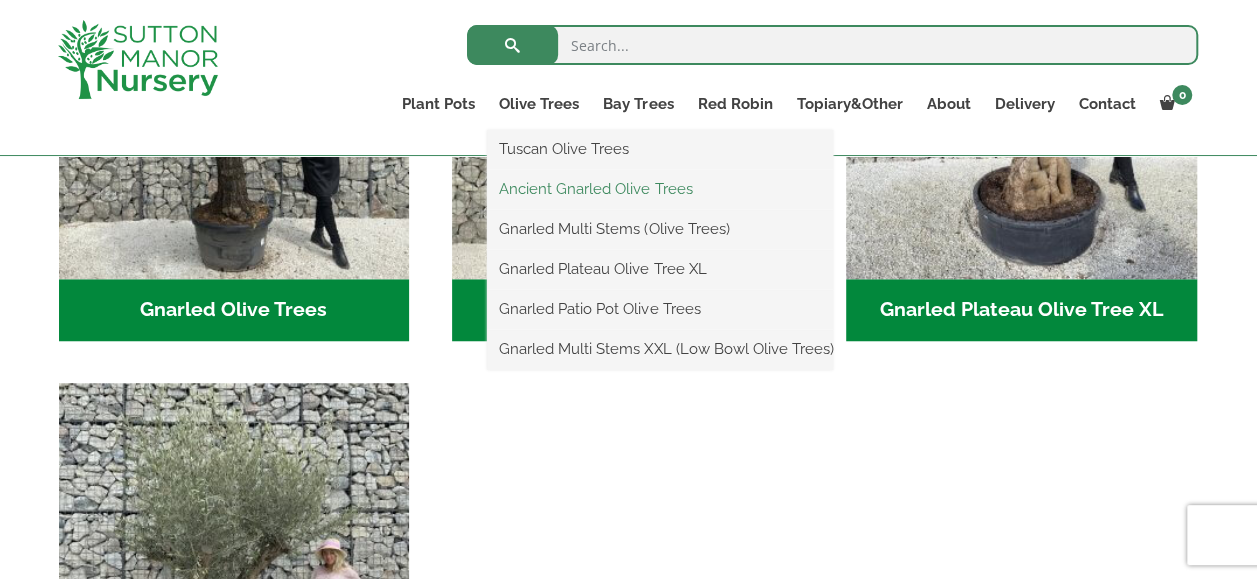 click on "Ancient Gnarled Olive Trees" at bounding box center [660, 189] 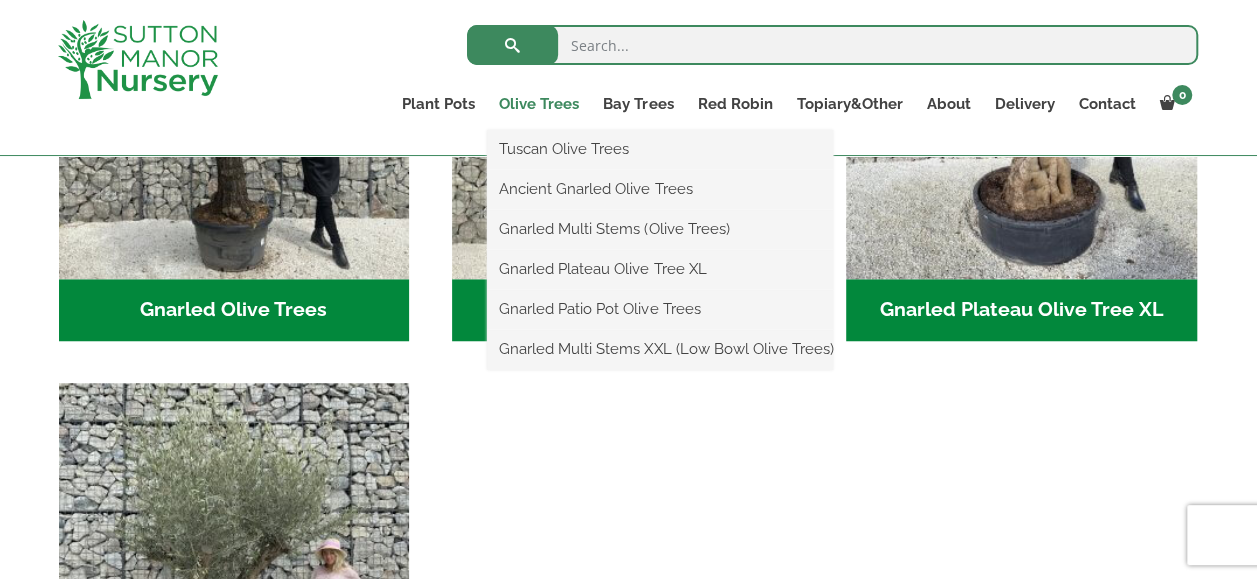drag, startPoint x: 549, startPoint y: 150, endPoint x: 528, endPoint y: 100, distance: 54.230988 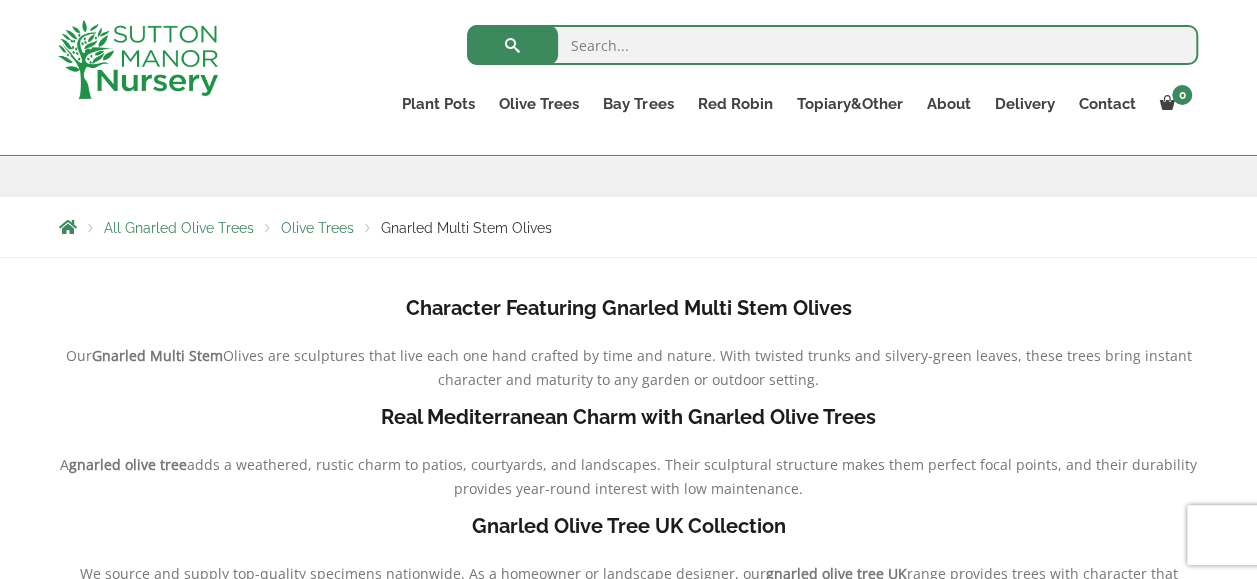 scroll, scrollTop: 0, scrollLeft: 0, axis: both 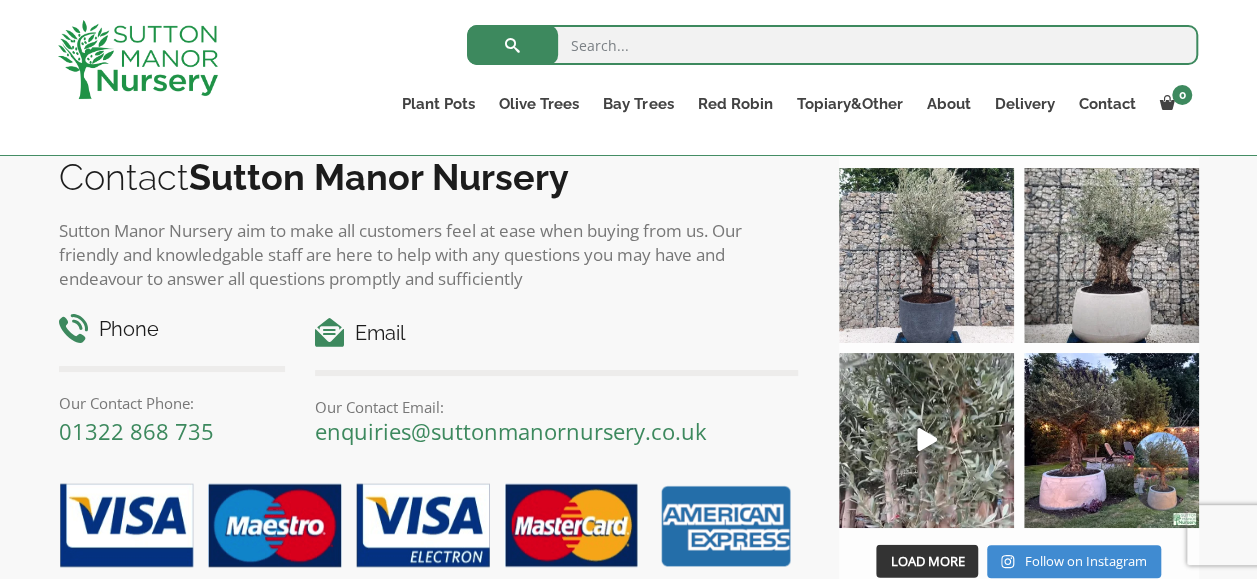 click on "Sutton Manor Nursery aim to make all customers feel at ease when buying from us.
Our friendly and knowledgable staff are here to help with any questions you may have and endeavour to answer all questions promptly and sufficiently" at bounding box center (429, 255) 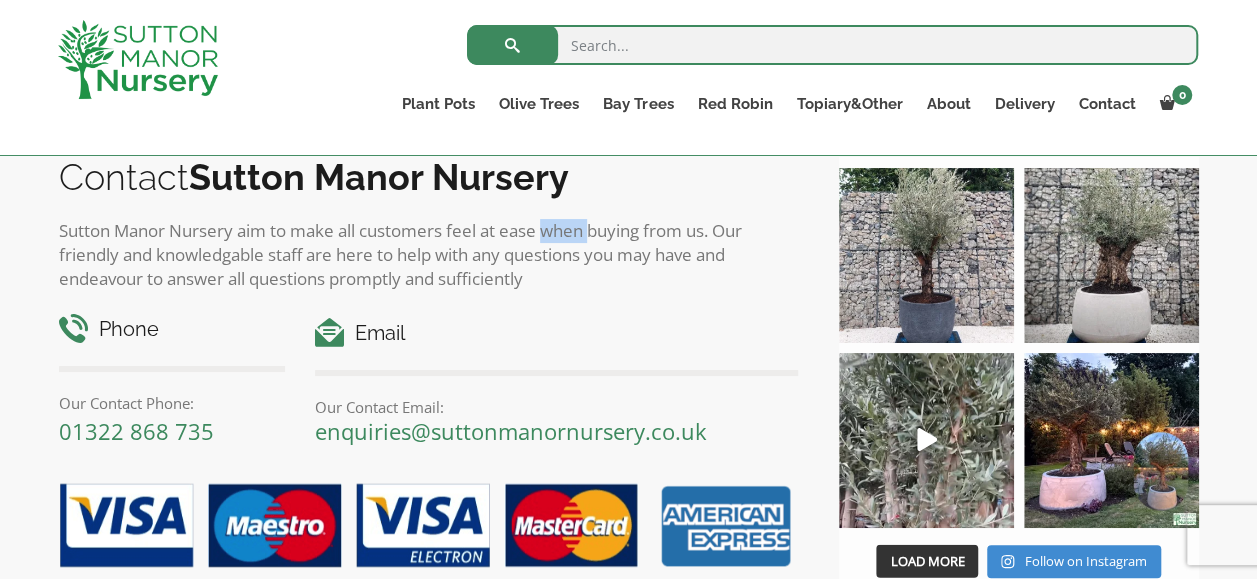 click on "Sutton Manor Nursery aim to make all customers feel at ease when buying from us.
Our friendly and knowledgable staff are here to help with any questions you may have and endeavour to answer all questions promptly and sufficiently" at bounding box center [429, 255] 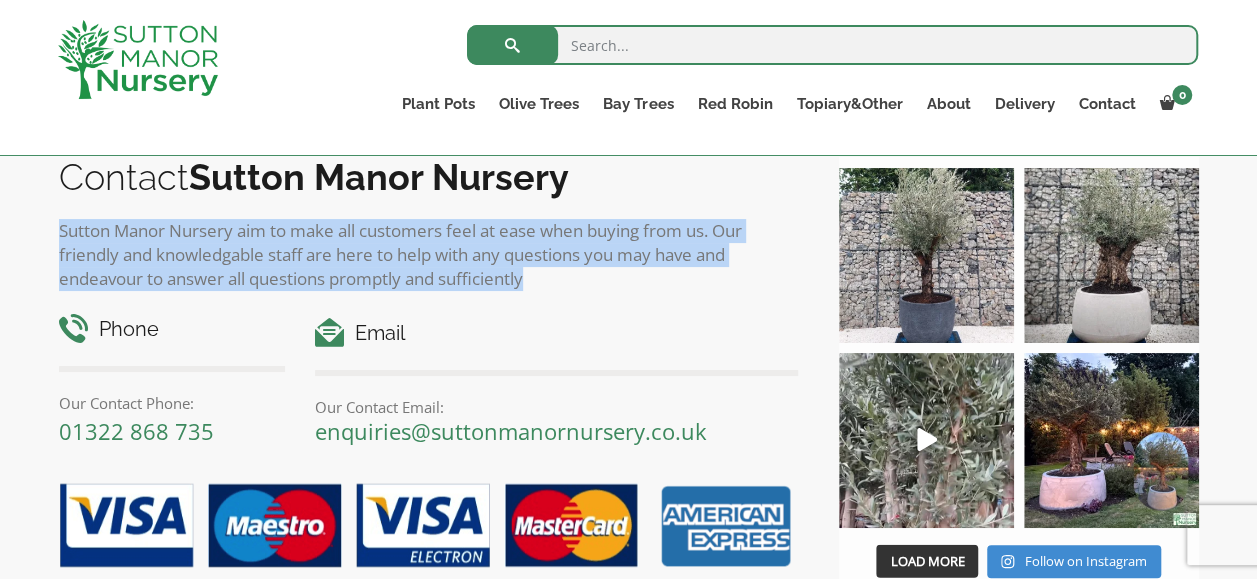click on "Sutton Manor Nursery aim to make all customers feel at ease when buying from us.
Our friendly and knowledgable staff are here to help with any questions you may have and endeavour to answer all questions promptly and sufficiently" at bounding box center (429, 255) 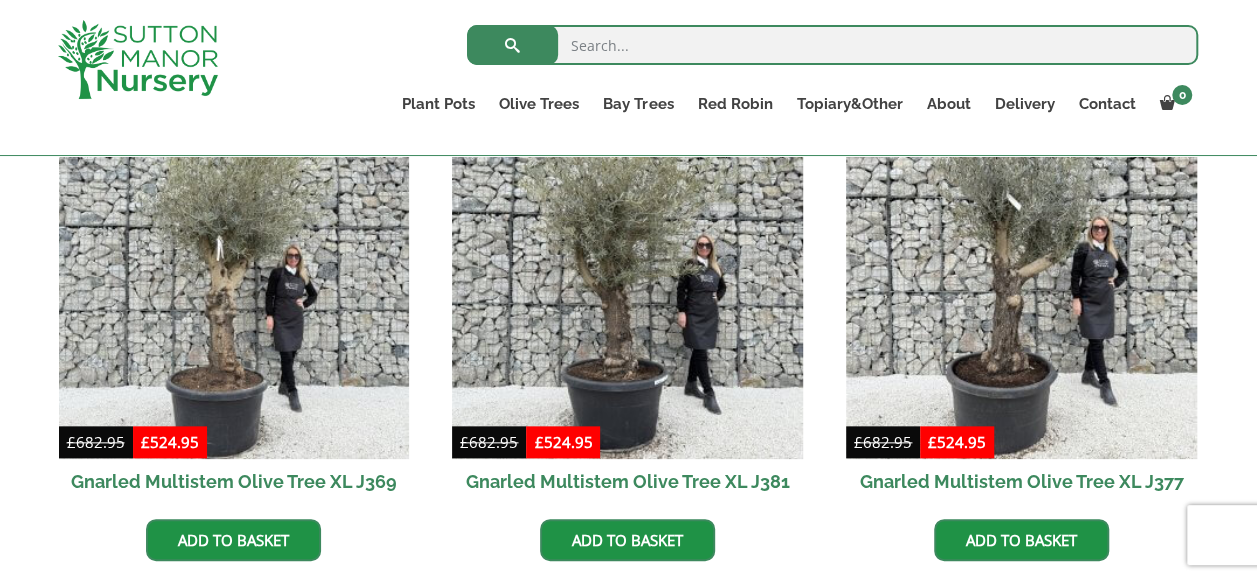 scroll, scrollTop: 834, scrollLeft: 0, axis: vertical 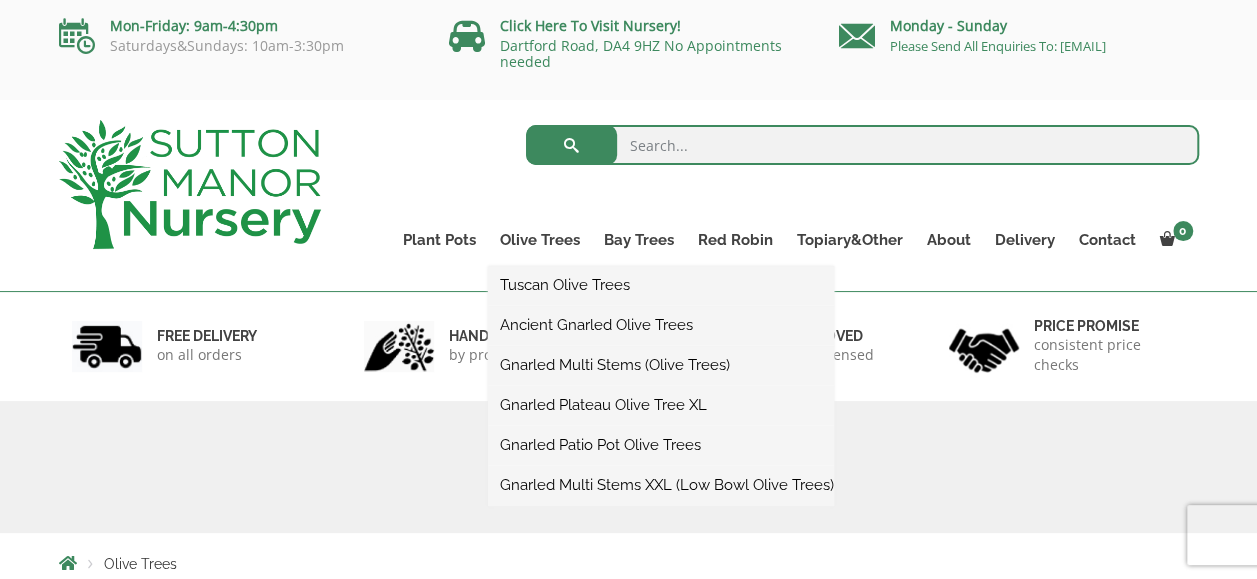 click on "Gnarled Multi Stems XXL (Low Bowl Olive Trees)" at bounding box center (661, 485) 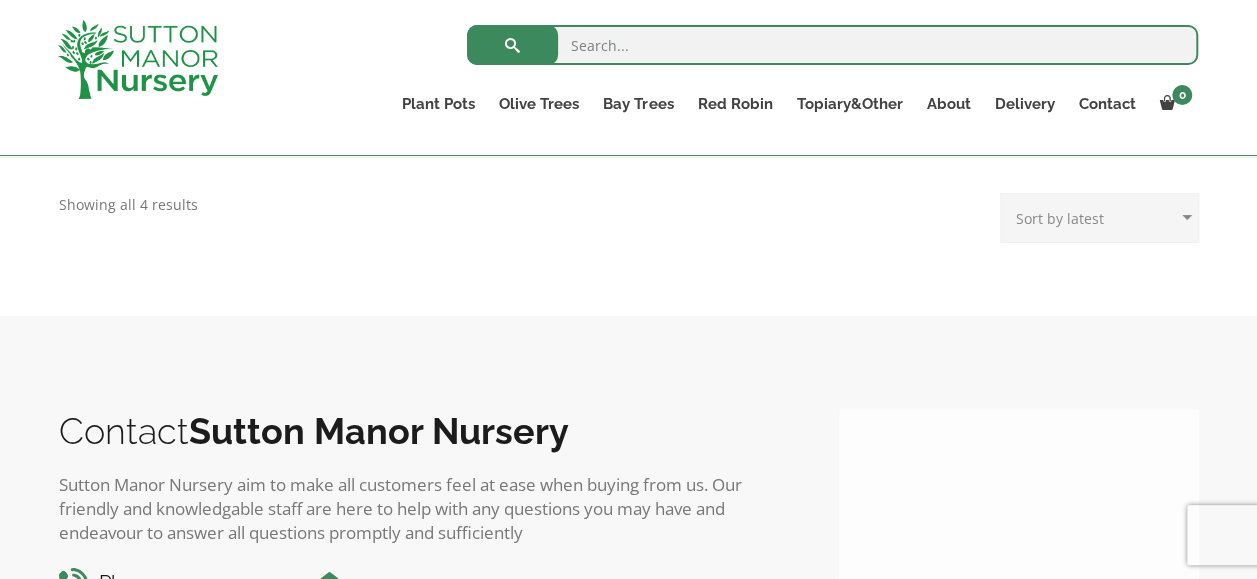 scroll, scrollTop: 400, scrollLeft: 0, axis: vertical 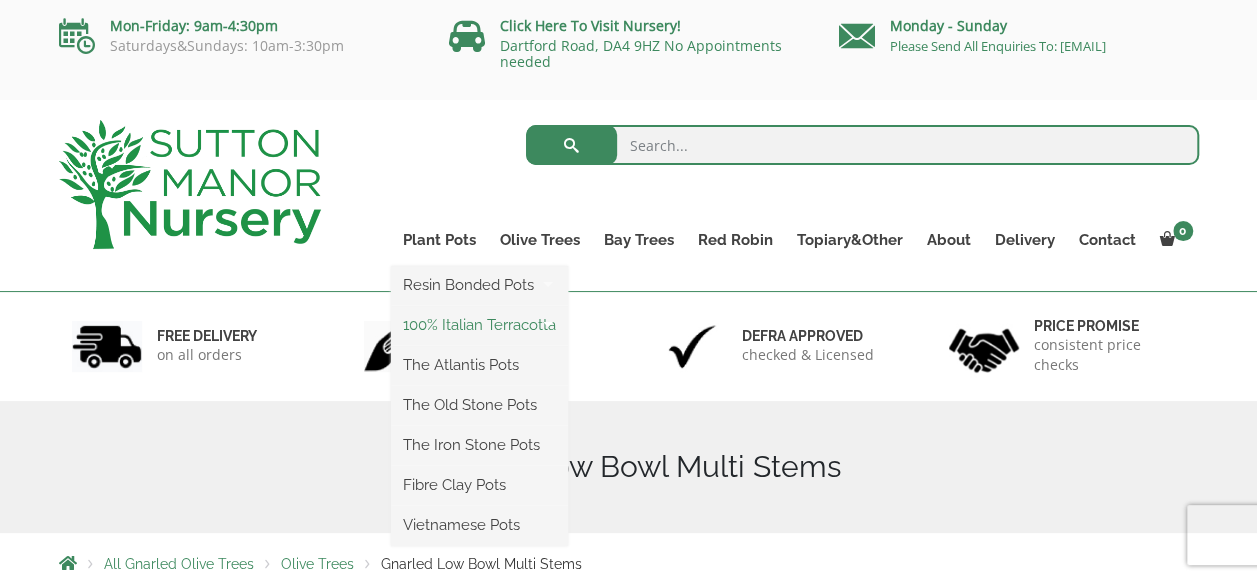 click on "100% Italian Terracotta" at bounding box center [479, 325] 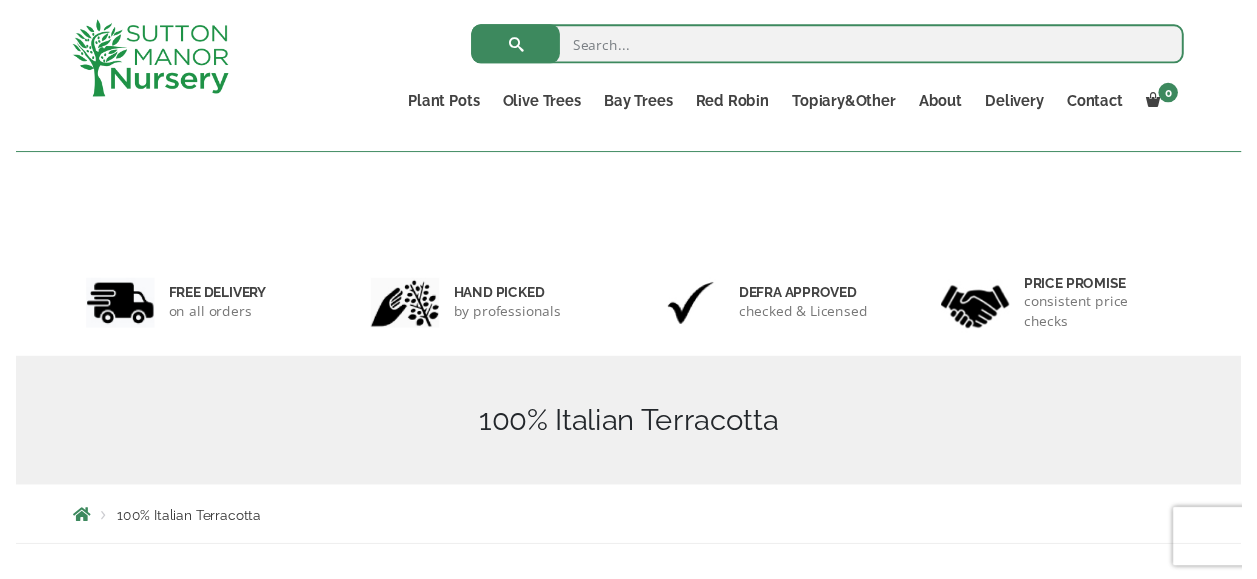 scroll, scrollTop: 364, scrollLeft: 0, axis: vertical 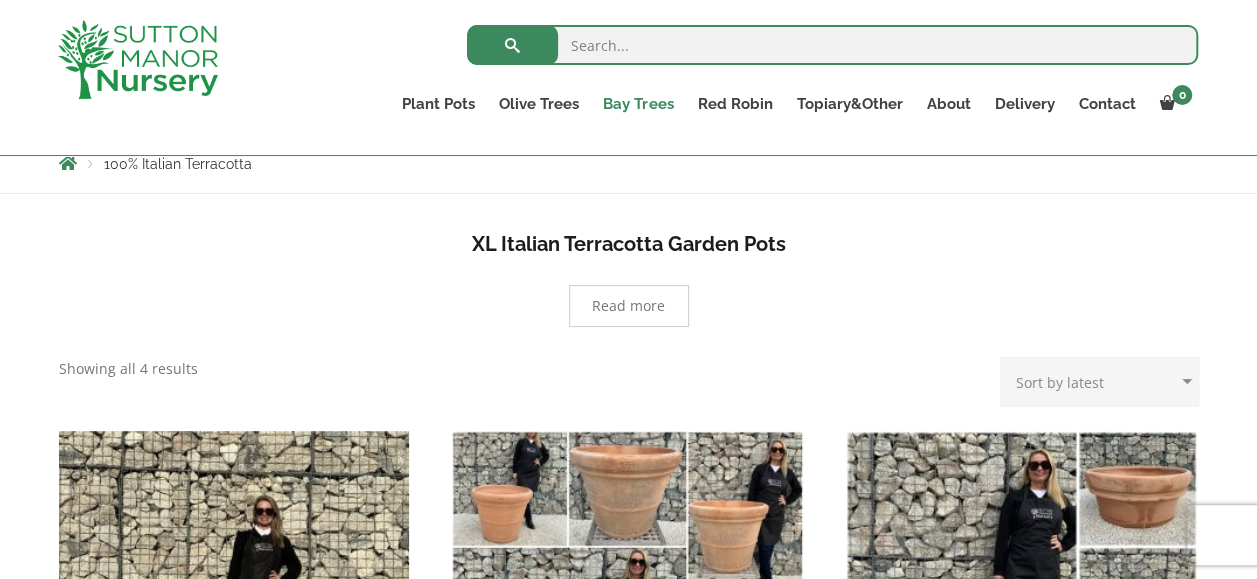 click on "Bay Trees" at bounding box center [638, 104] 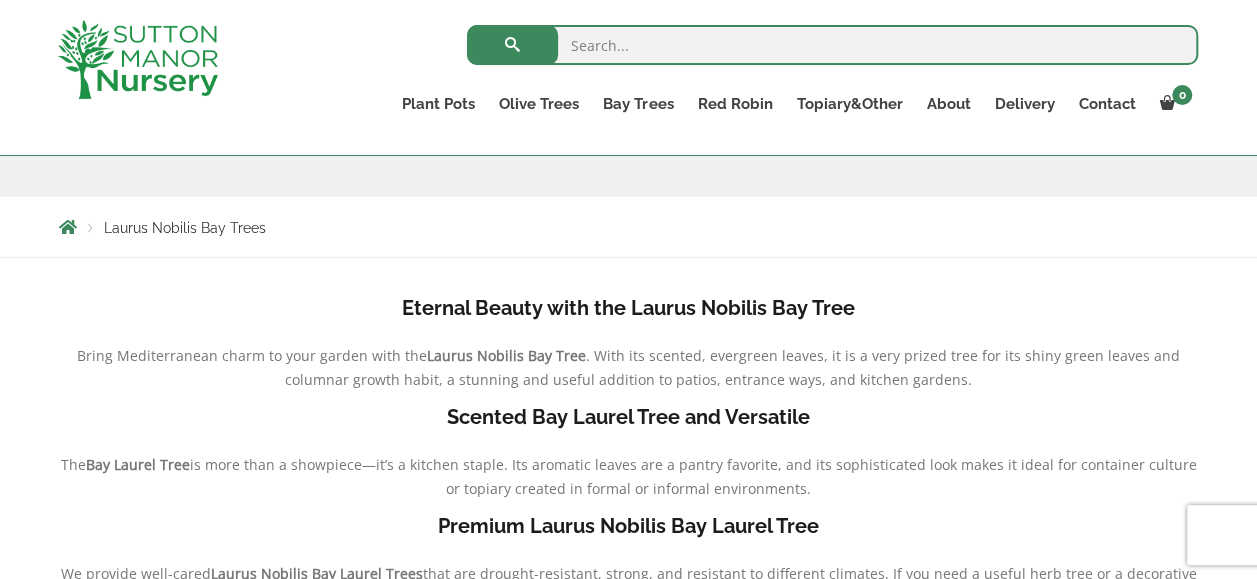 scroll, scrollTop: 300, scrollLeft: 0, axis: vertical 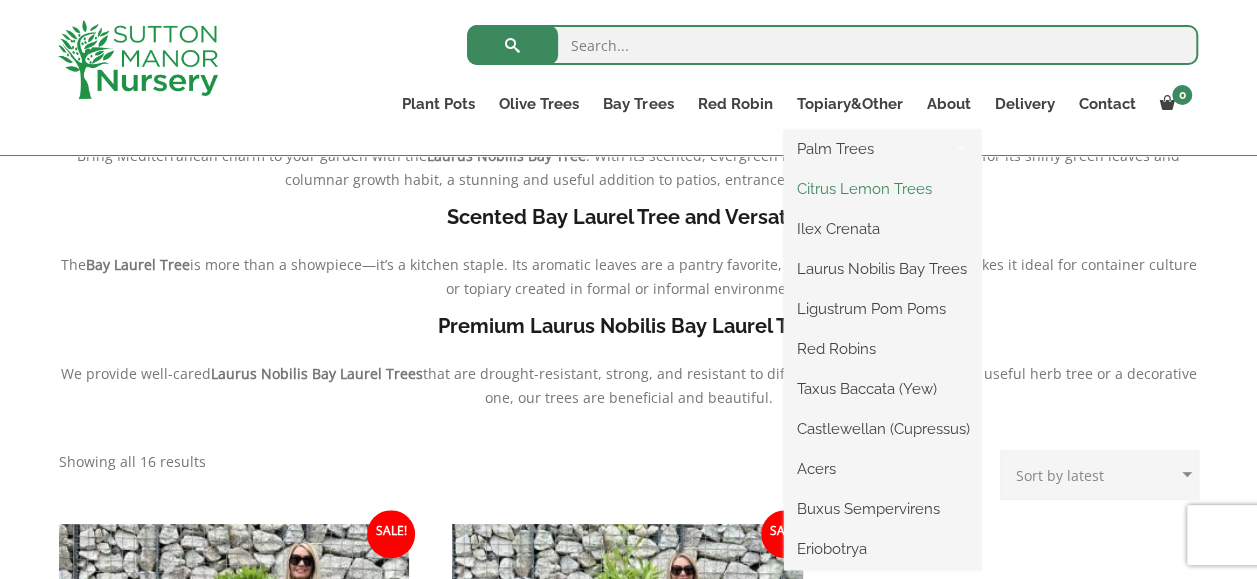 click on "Citrus Lemon Trees" at bounding box center (882, 189) 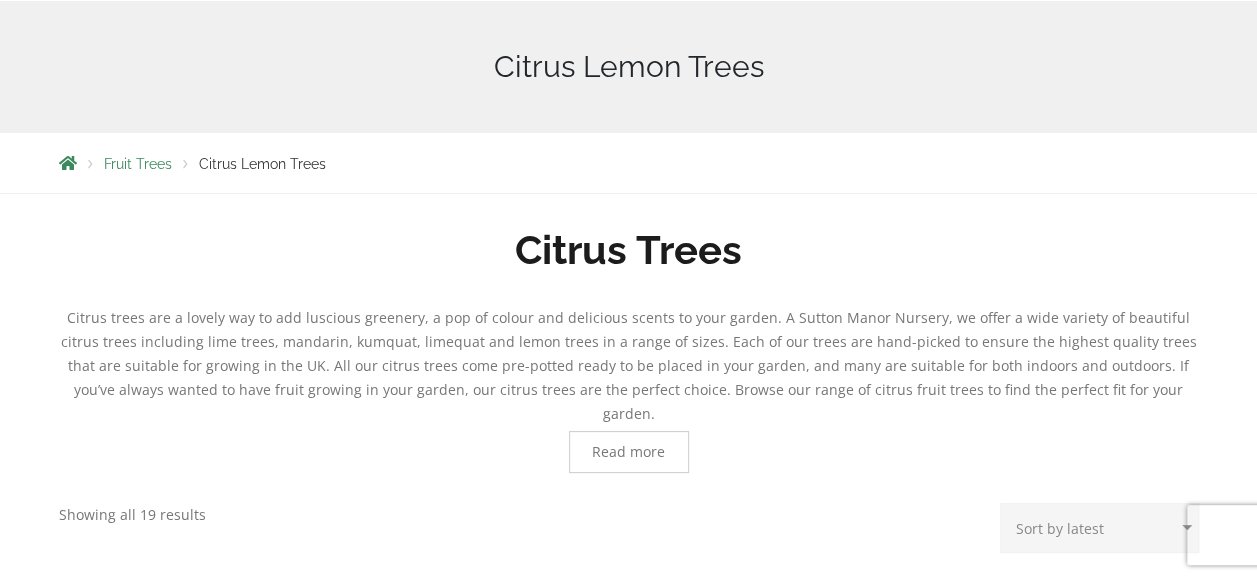 scroll, scrollTop: 400, scrollLeft: 0, axis: vertical 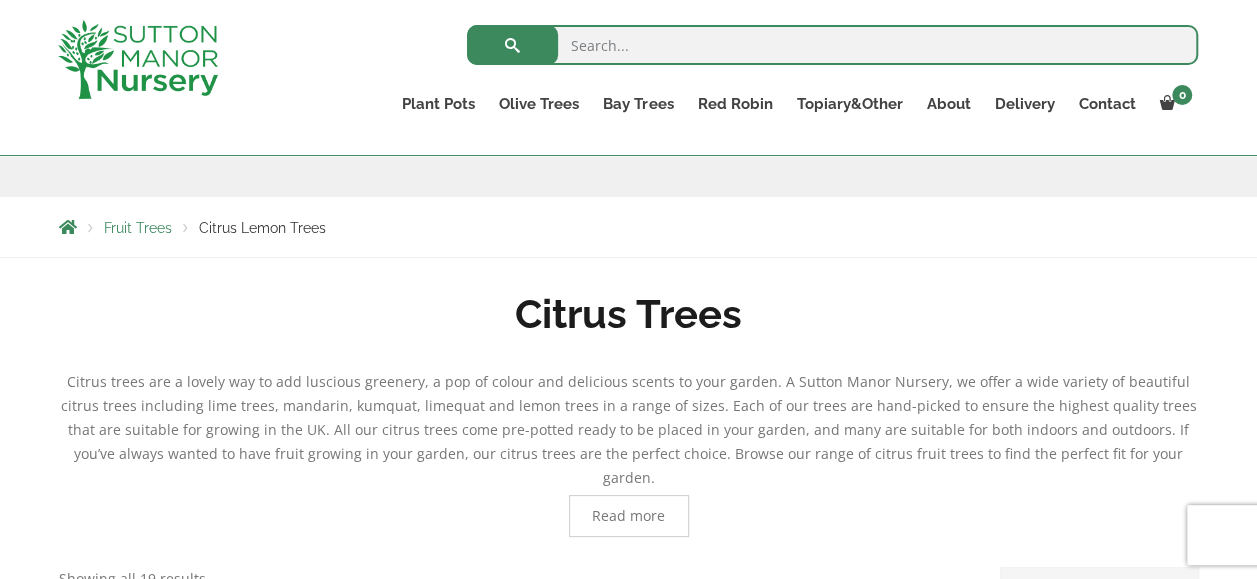click on "Read more" at bounding box center (628, 516) 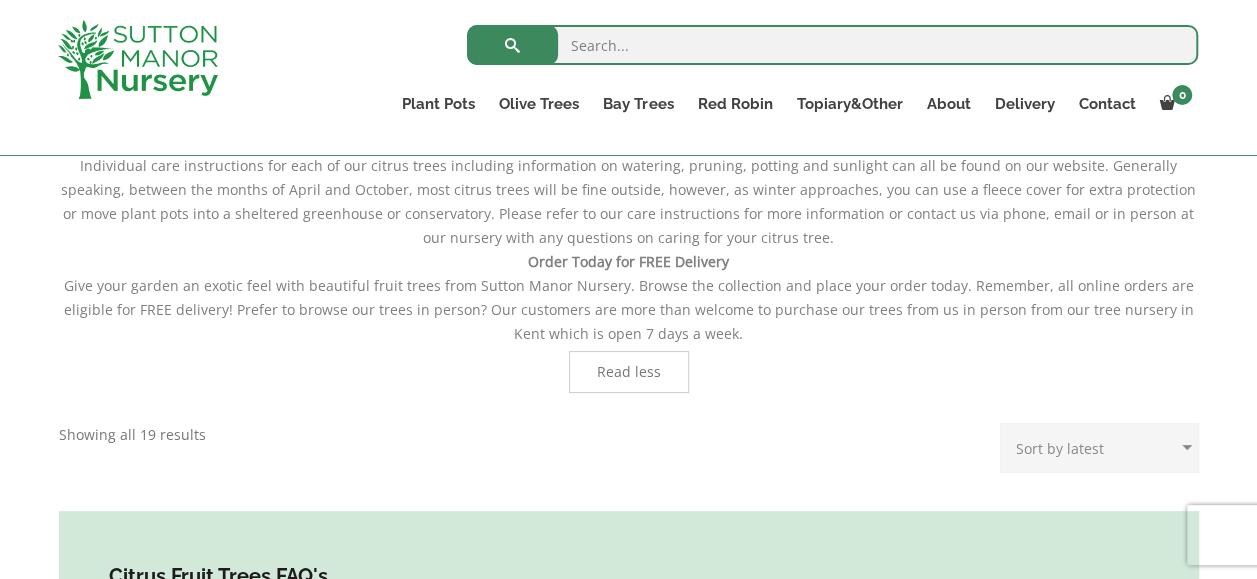 scroll, scrollTop: 500, scrollLeft: 0, axis: vertical 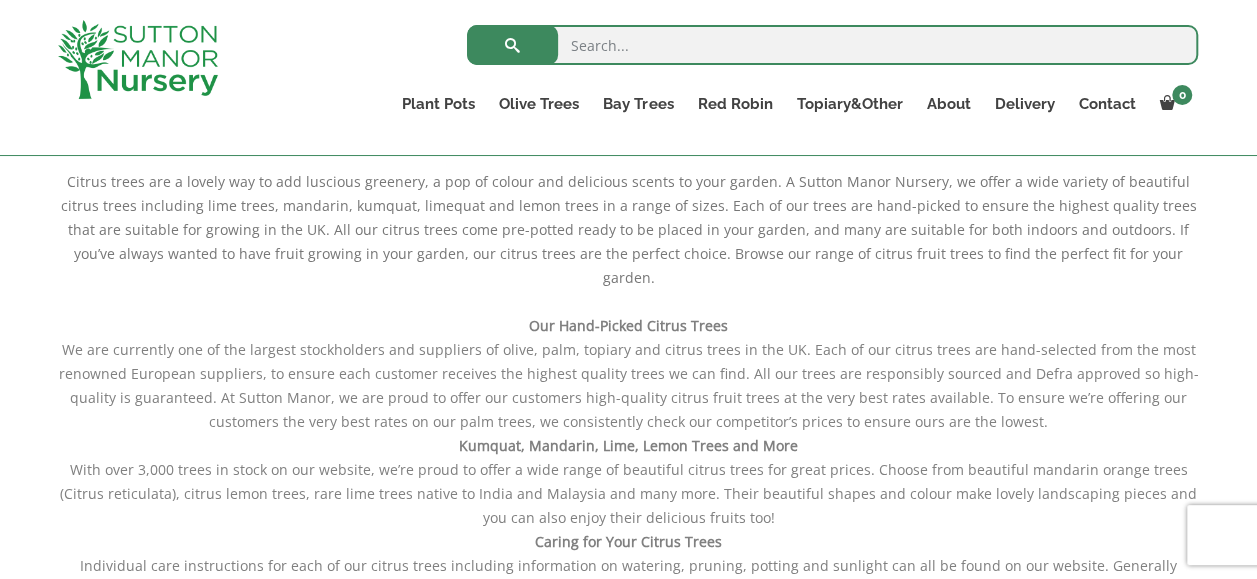 click at bounding box center [138, 59] 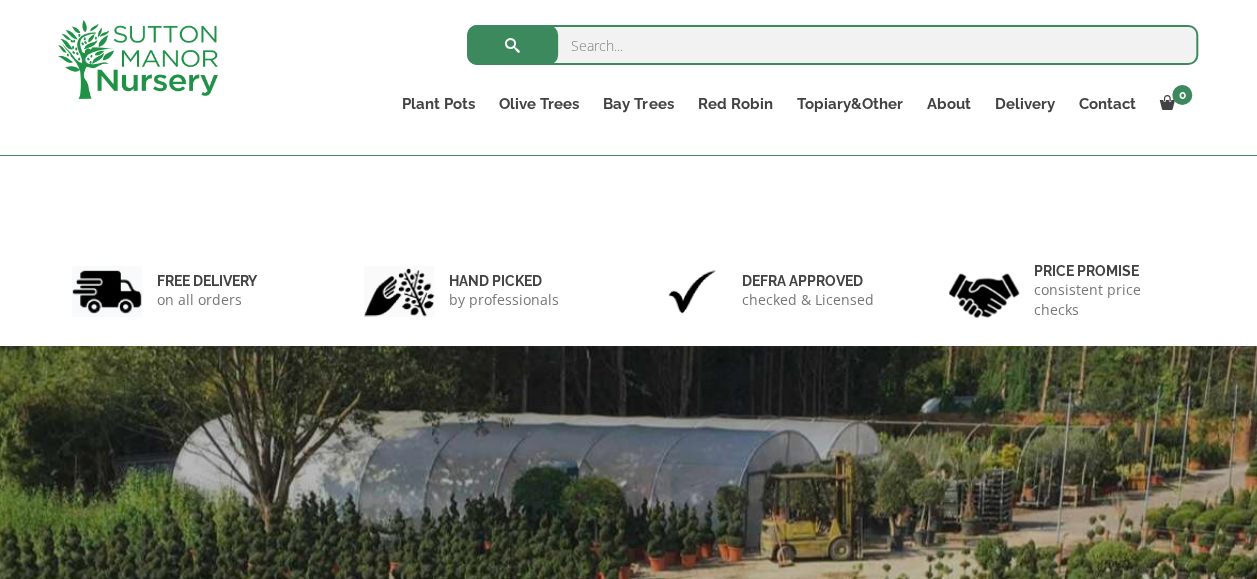 scroll, scrollTop: 300, scrollLeft: 0, axis: vertical 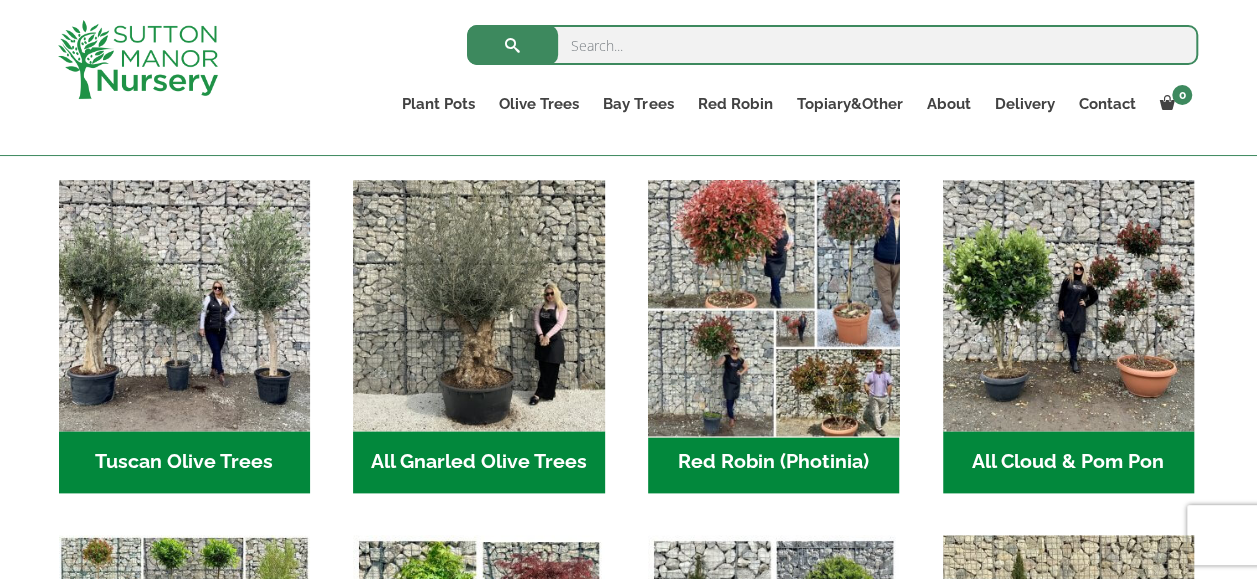 click at bounding box center [774, 305] 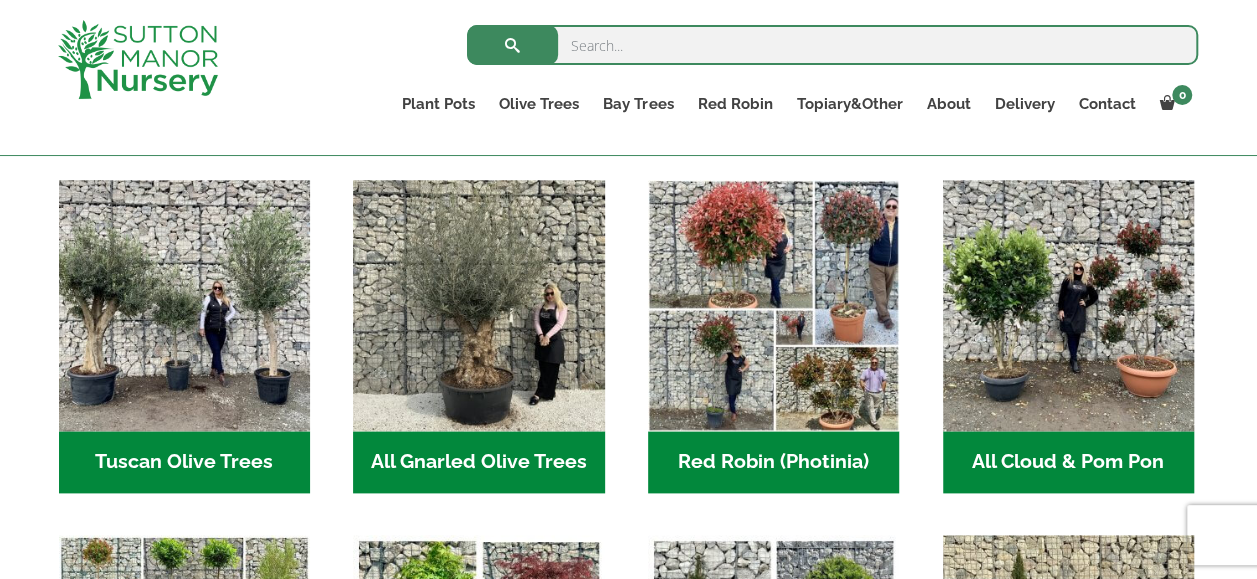 drag, startPoint x: 1242, startPoint y: 188, endPoint x: 1250, endPoint y: 286, distance: 98.32599 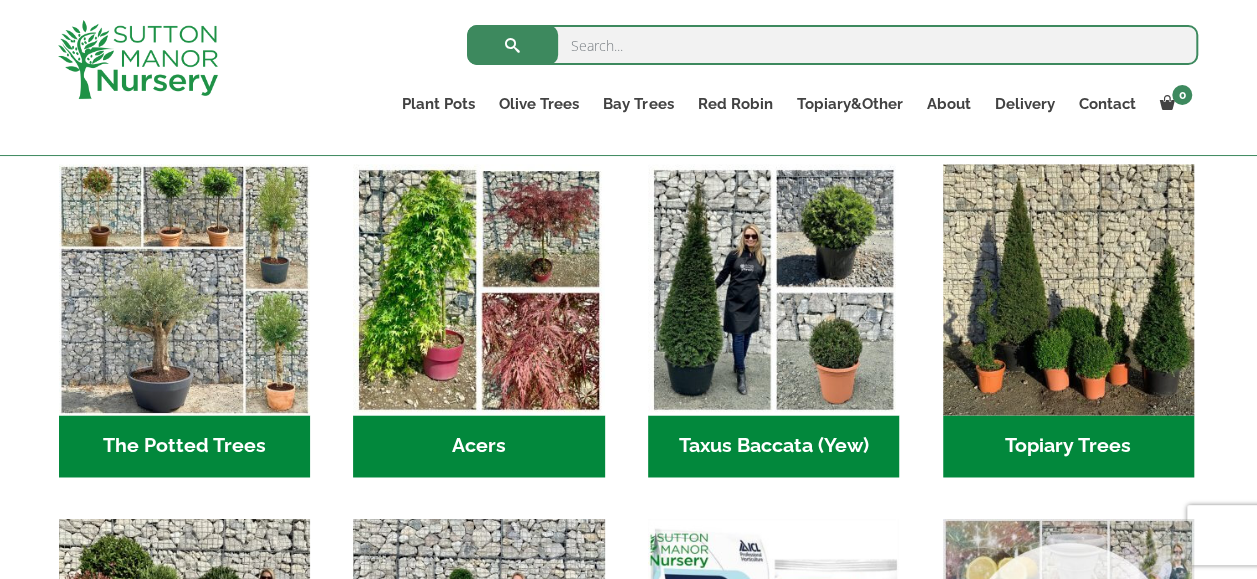 scroll, scrollTop: 1400, scrollLeft: 0, axis: vertical 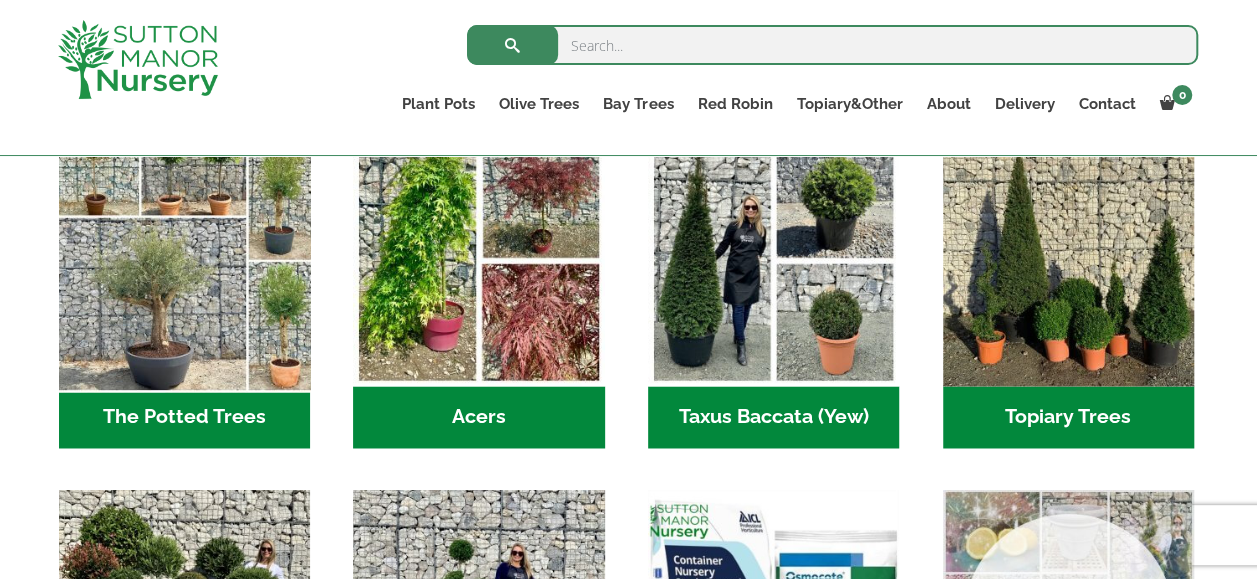 click at bounding box center [184, 260] 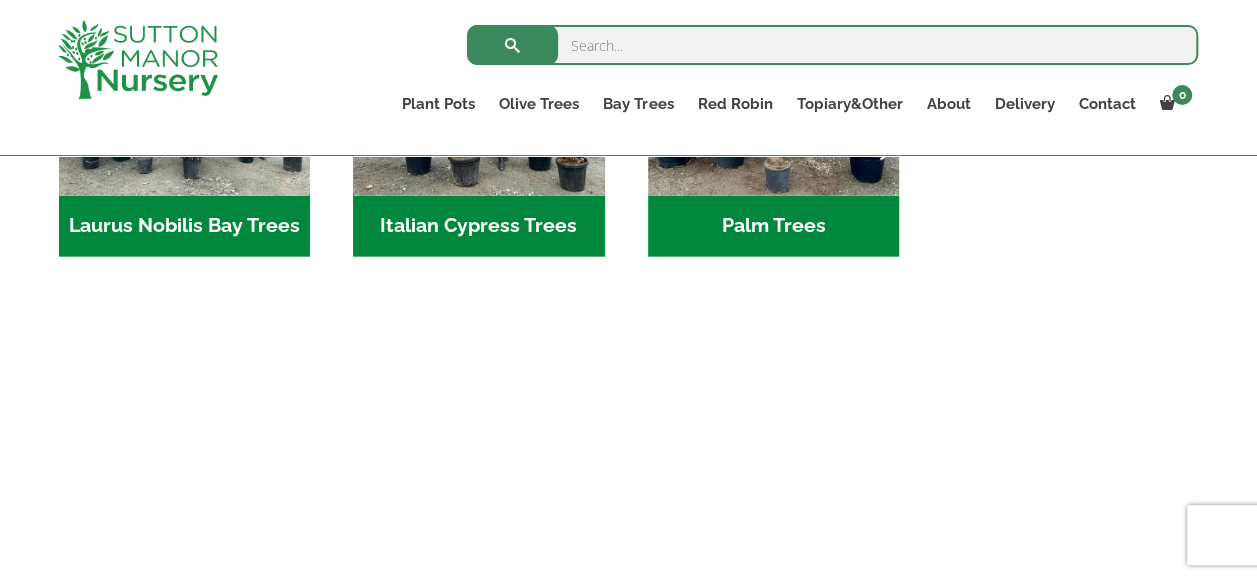 scroll, scrollTop: 2200, scrollLeft: 0, axis: vertical 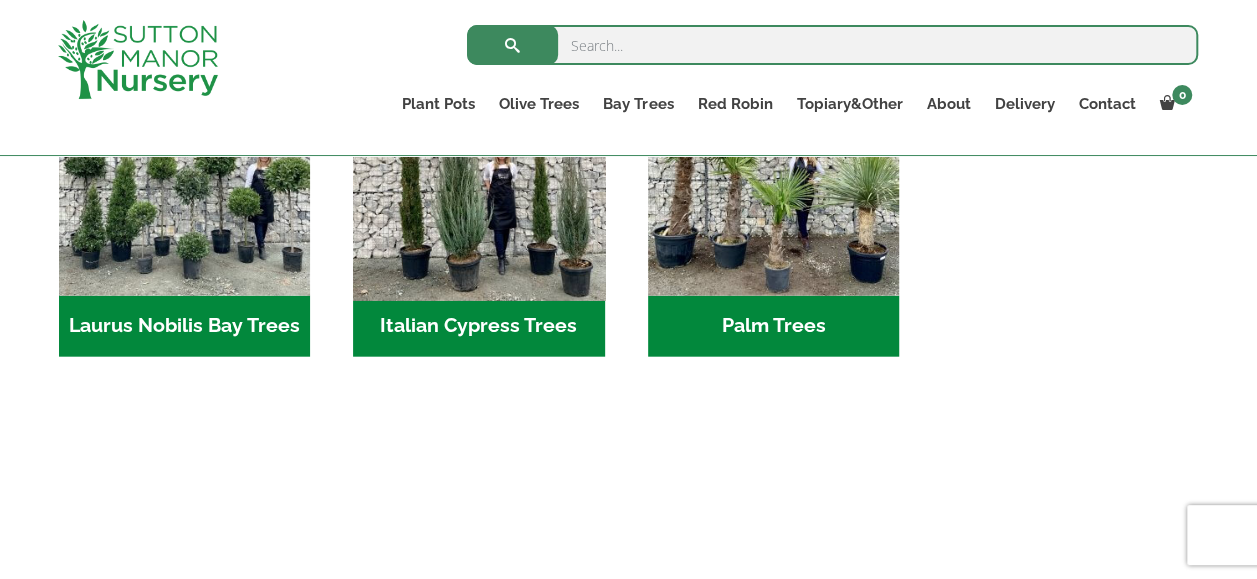 click at bounding box center (479, 170) 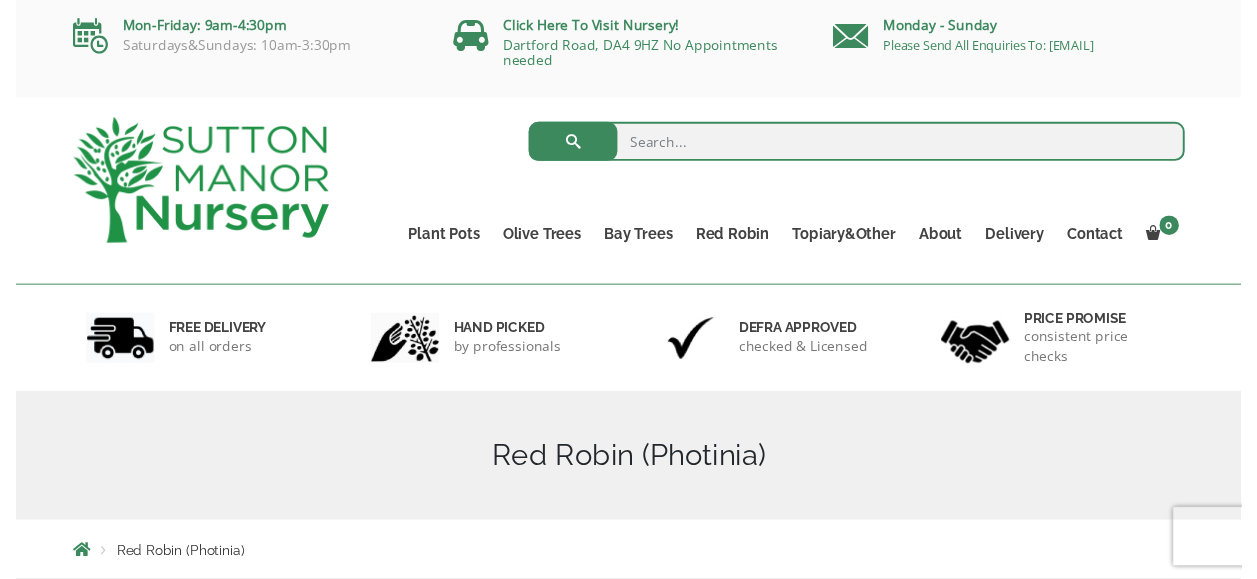 scroll, scrollTop: 0, scrollLeft: 0, axis: both 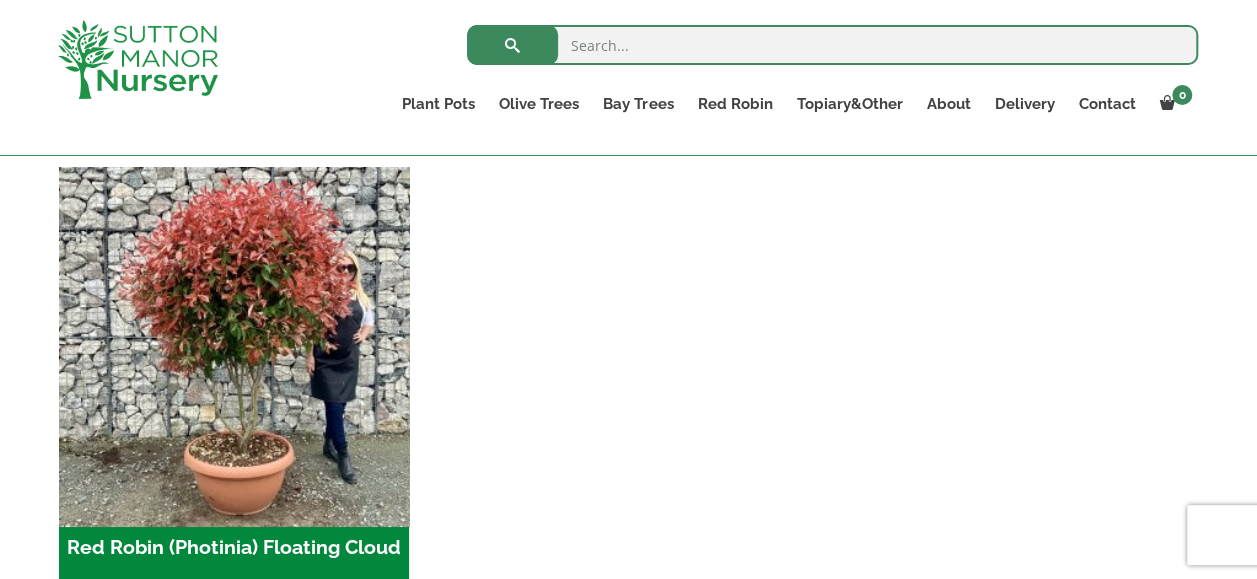 click at bounding box center [234, 342] 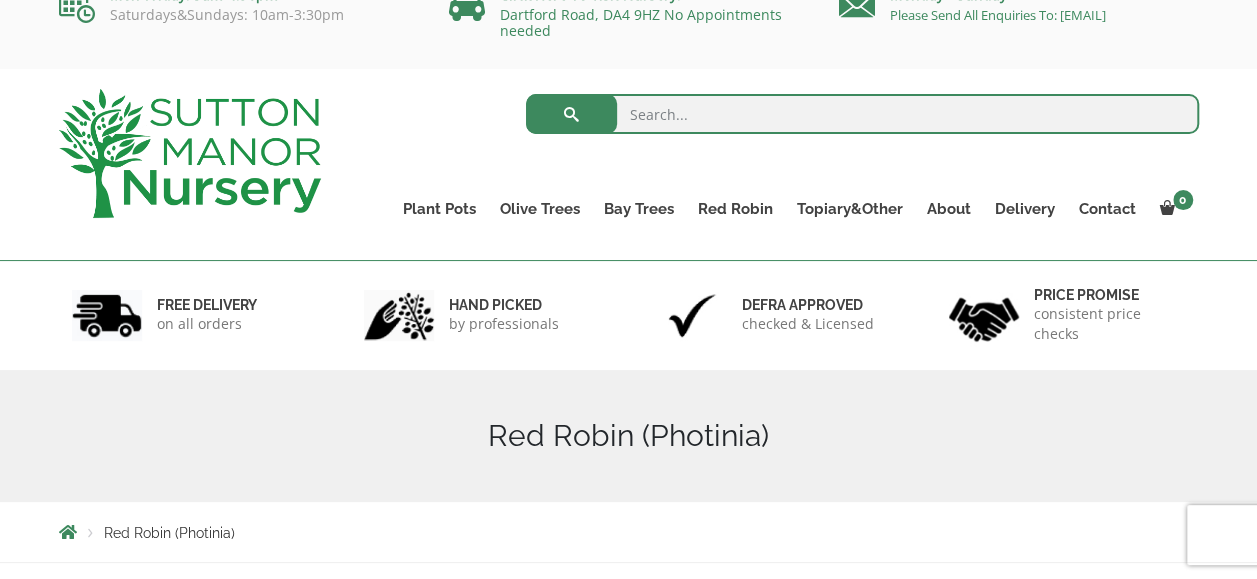 scroll, scrollTop: 0, scrollLeft: 0, axis: both 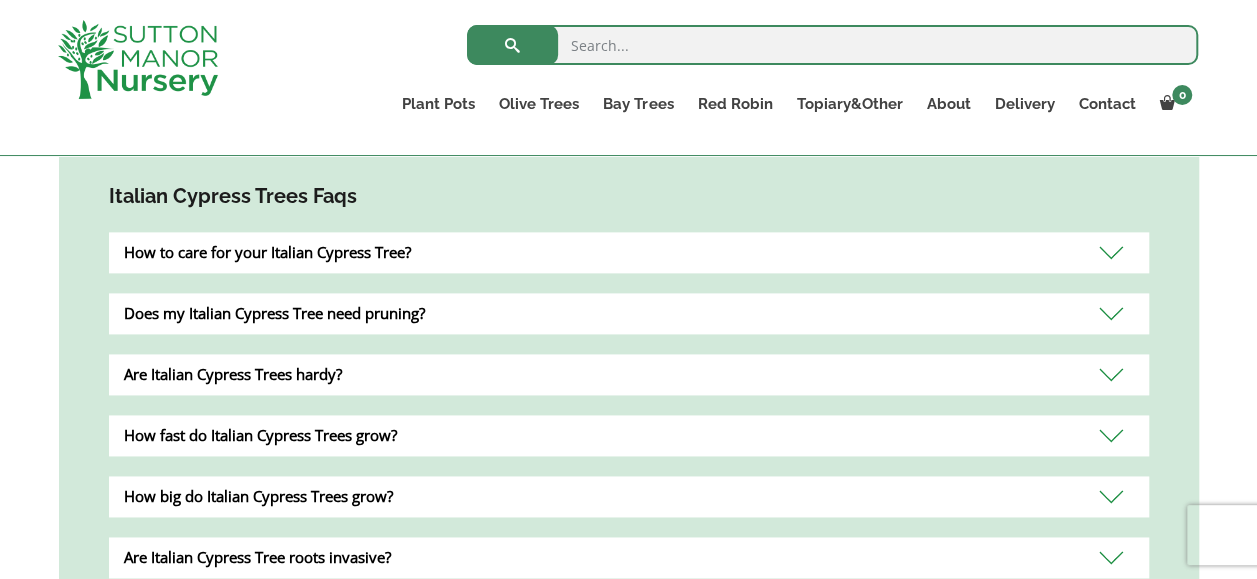 click on "Does my Italian Cypress Tree need pruning?" at bounding box center (629, 313) 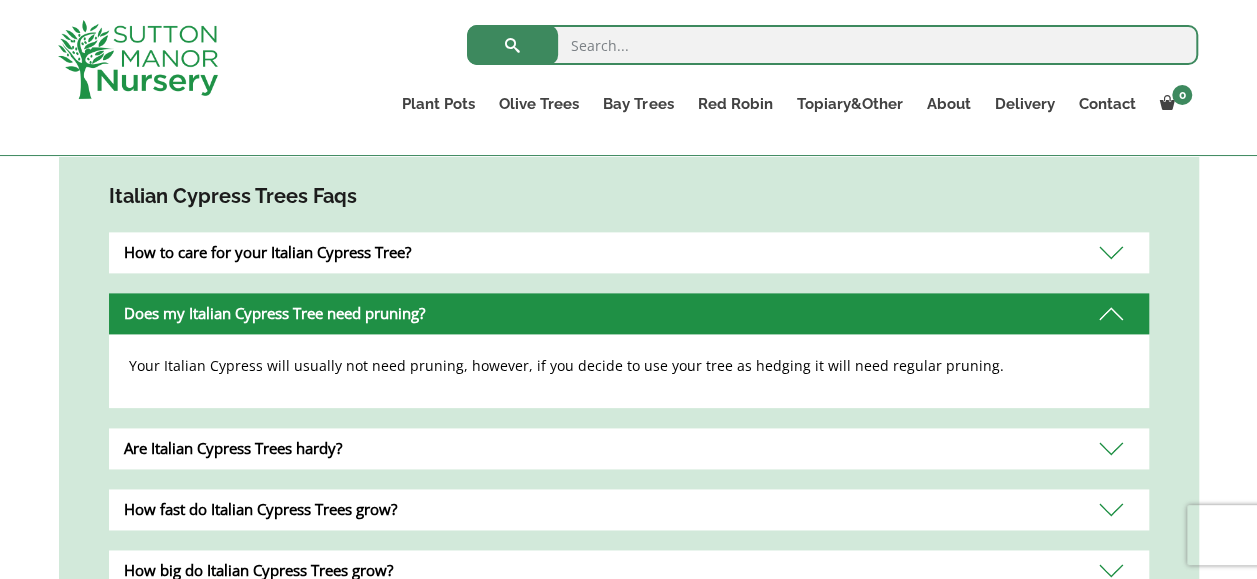 click on "Your Italian Cypress will usually not need pruning, however, if you decide to use your tree as hedging it will need regular pruning." at bounding box center (629, 366) 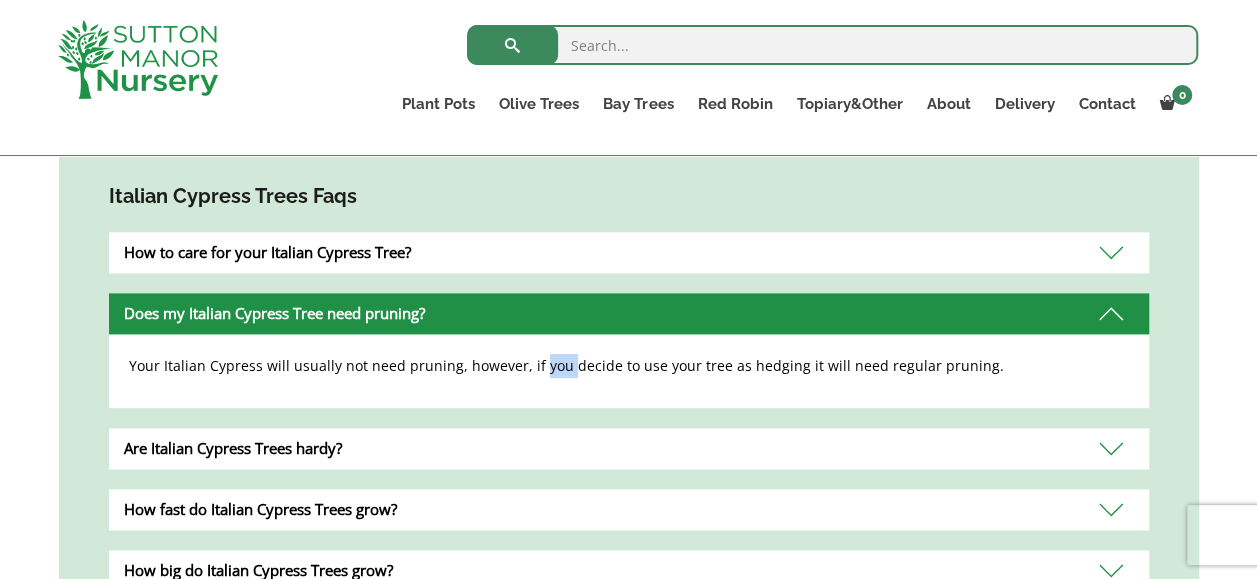 click on "Your Italian Cypress will usually not need pruning, however, if you decide to use your tree as hedging it will need regular pruning." at bounding box center (629, 366) 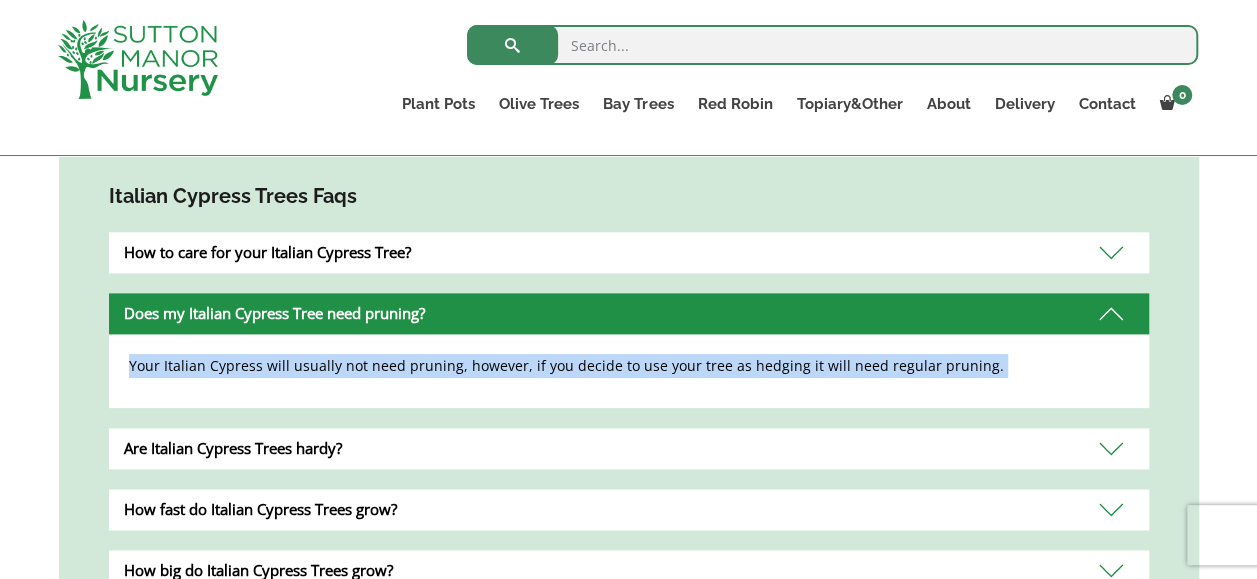 click on "Your Italian Cypress will usually not need pruning, however, if you decide to use your tree as hedging it will need regular pruning." at bounding box center [629, 366] 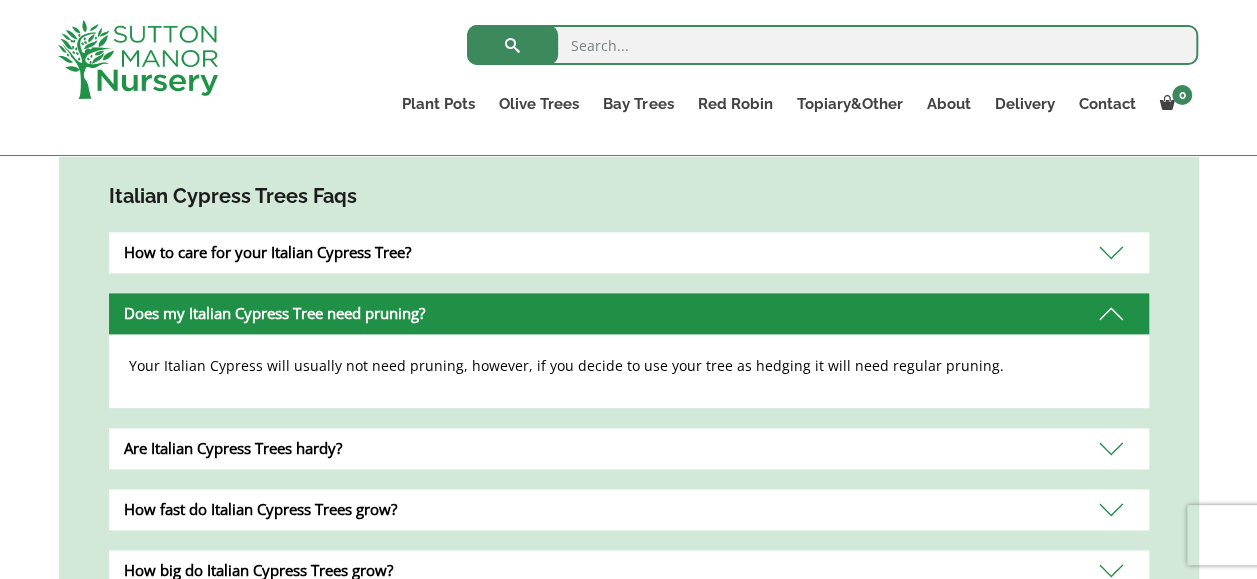 click on "How to care for your Italian Cypress Tree?" at bounding box center (629, 252) 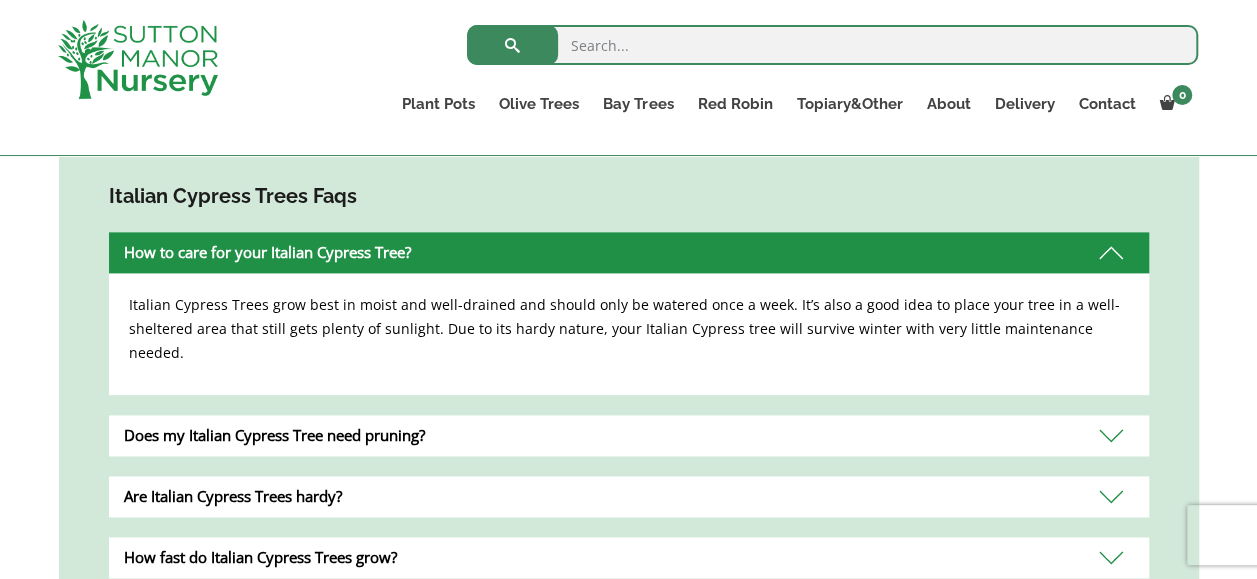 click on "Italian Cypress Trees grow best in moist and well-drained and should only be watered once a week. It’s also a good idea to place your tree in a well-sheltered area that still gets plenty of sunlight. Due to its hardy nature, your Italian Cypress tree will survive winter with very little maintenance needed." at bounding box center [629, 329] 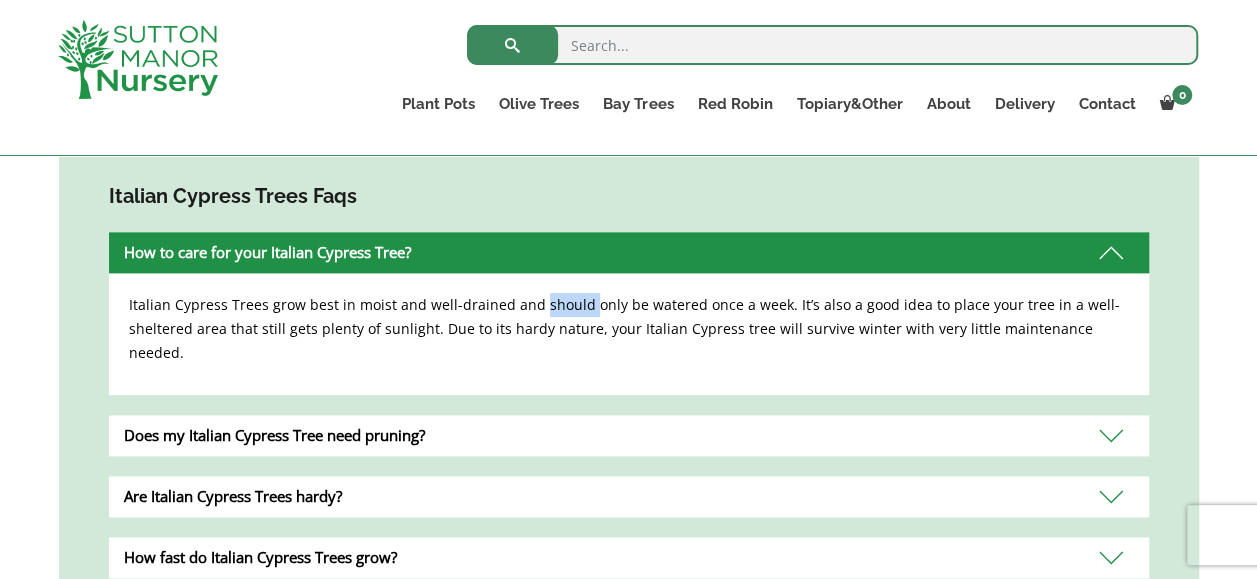 click on "Italian Cypress Trees grow best in moist and well-drained and should only be watered once a week. It’s also a good idea to place your tree in a well-sheltered area that still gets plenty of sunlight. Due to its hardy nature, your Italian Cypress tree will survive winter with very little maintenance needed." at bounding box center (629, 329) 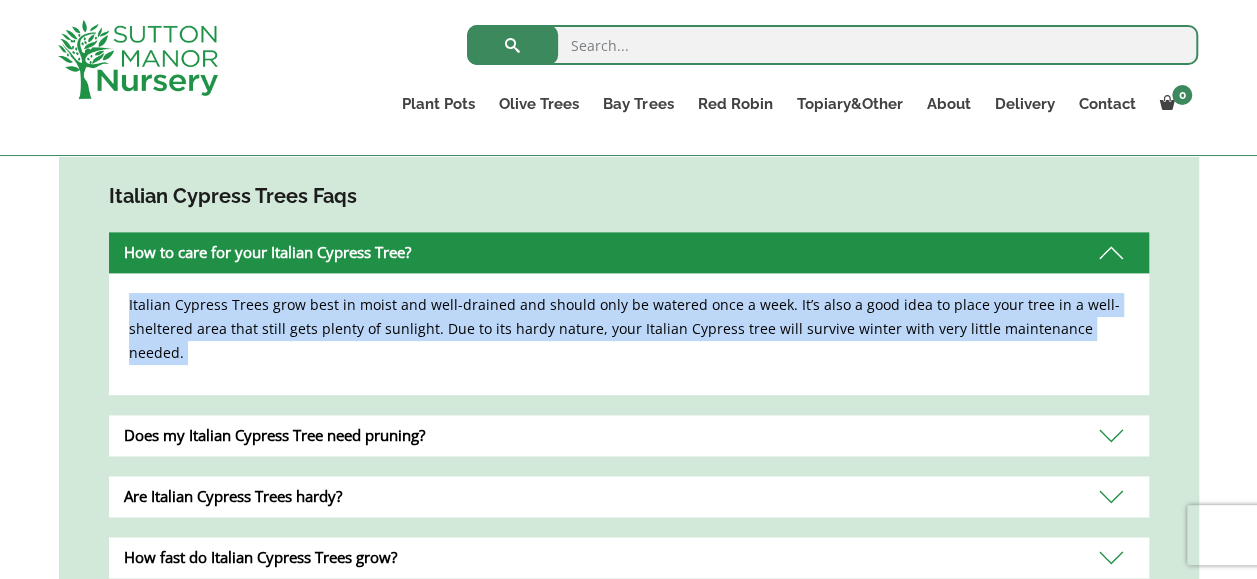 click on "Italian Cypress Trees grow best in moist and well-drained and should only be watered once a week. It’s also a good idea to place your tree in a well-sheltered area that still gets plenty of sunlight. Due to its hardy nature, your Italian Cypress tree will survive winter with very little maintenance needed." at bounding box center [629, 329] 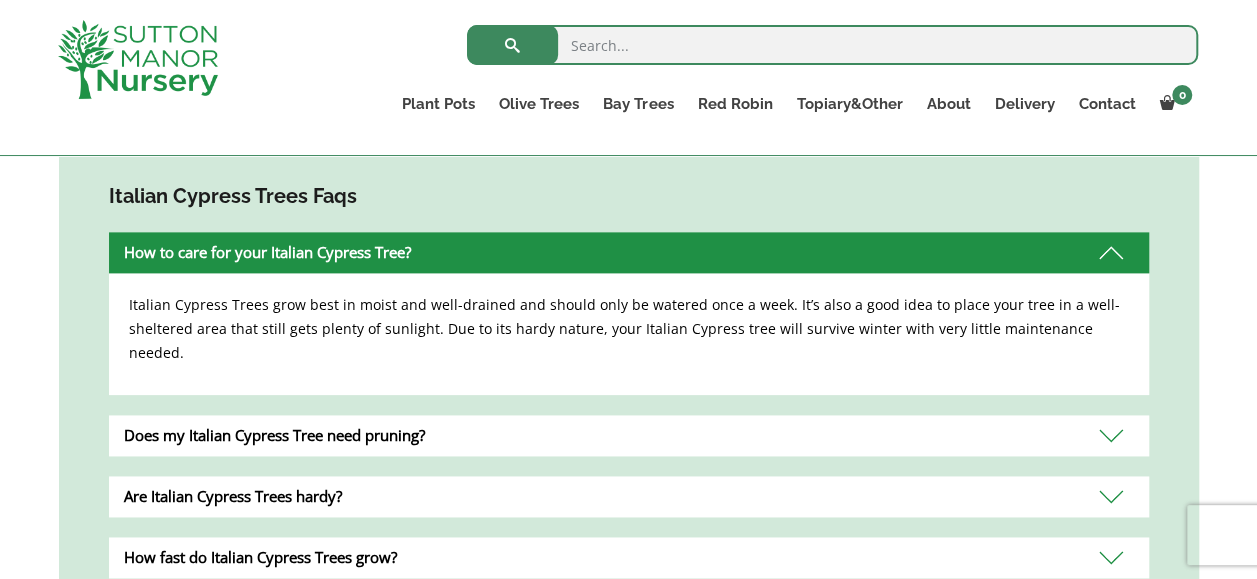 click on "Italian Cypress Trees grow best in moist and well-drained and should only be watered once a week. It’s also a good idea to place your tree in a well-sheltered area that still gets plenty of sunlight. Due to its hardy nature, your Italian Cypress tree will survive winter with very little maintenance needed." at bounding box center [629, 329] 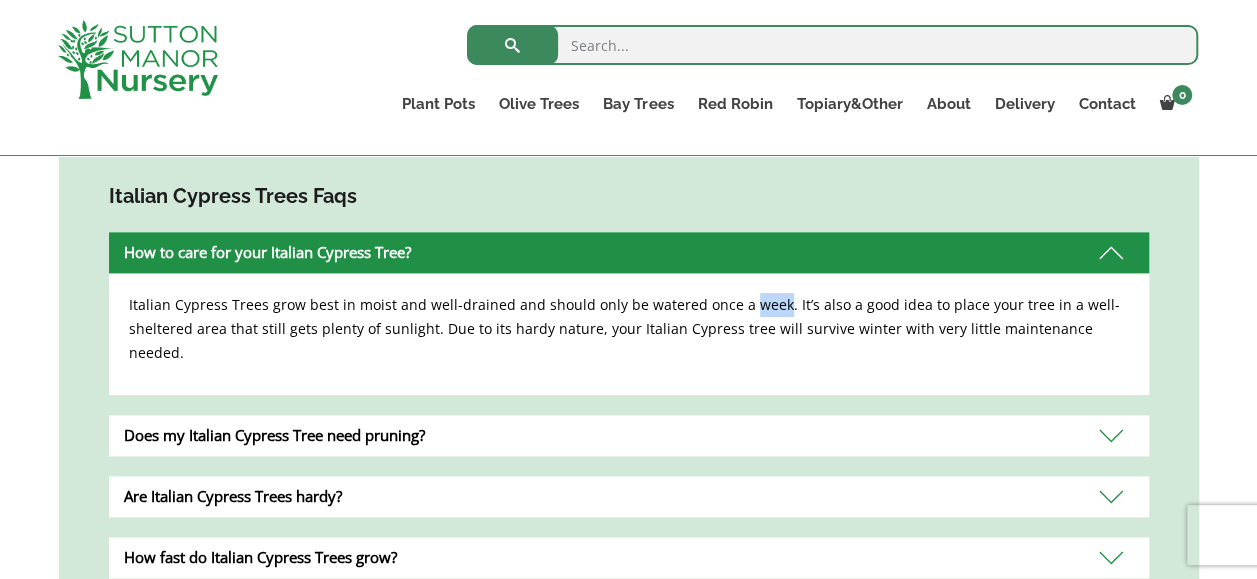 click on "Italian Cypress Trees grow best in moist and well-drained and should only be watered once a week. It’s also a good idea to place your tree in a well-sheltered area that still gets plenty of sunlight. Due to its hardy nature, your Italian Cypress tree will survive winter with very little maintenance needed." at bounding box center (629, 329) 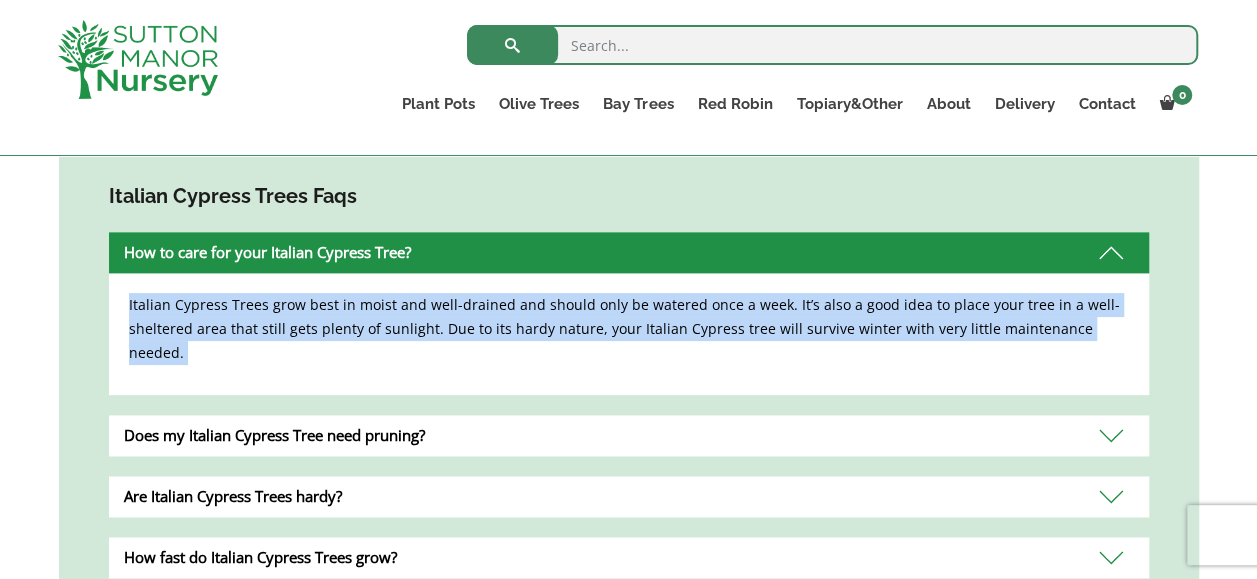 click on "Italian Cypress Trees grow best in moist and well-drained and should only be watered once a week. It’s also a good idea to place your tree in a well-sheltered area that still gets plenty of sunlight. Due to its hardy nature, your Italian Cypress tree will survive winter with very little maintenance needed." at bounding box center [629, 329] 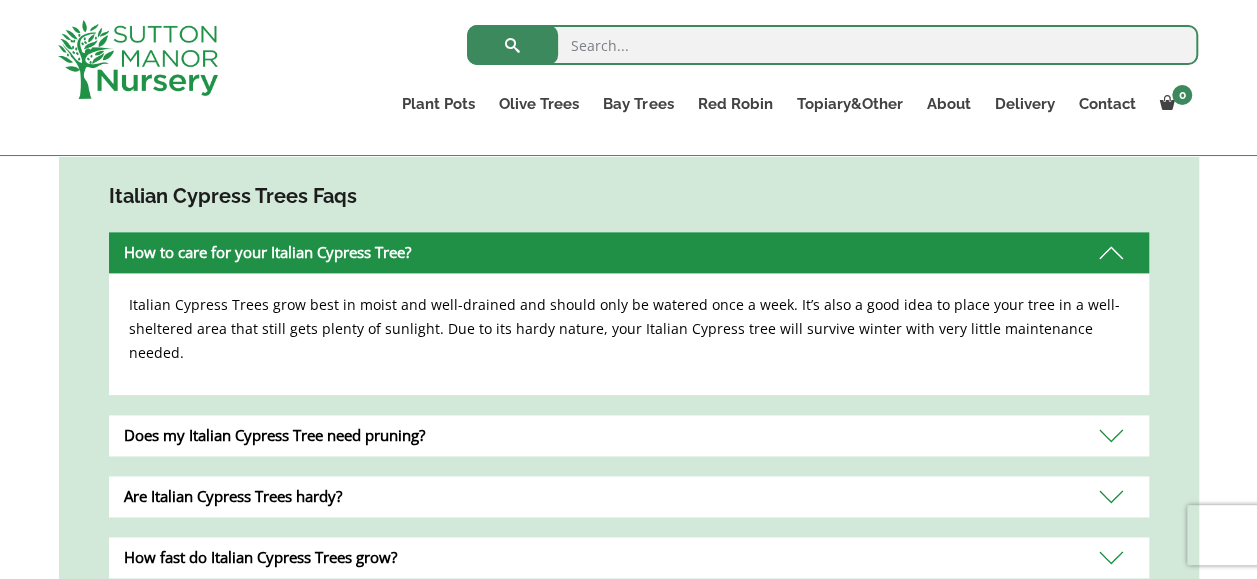 click on "Italian Cypress Trees grow best in moist and well-drained and should only be watered once a week. It’s also a good idea to place your tree in a well-sheltered area that still gets plenty of sunlight. Due to its hardy nature, your Italian Cypress tree will survive winter with very little maintenance needed." at bounding box center (629, 329) 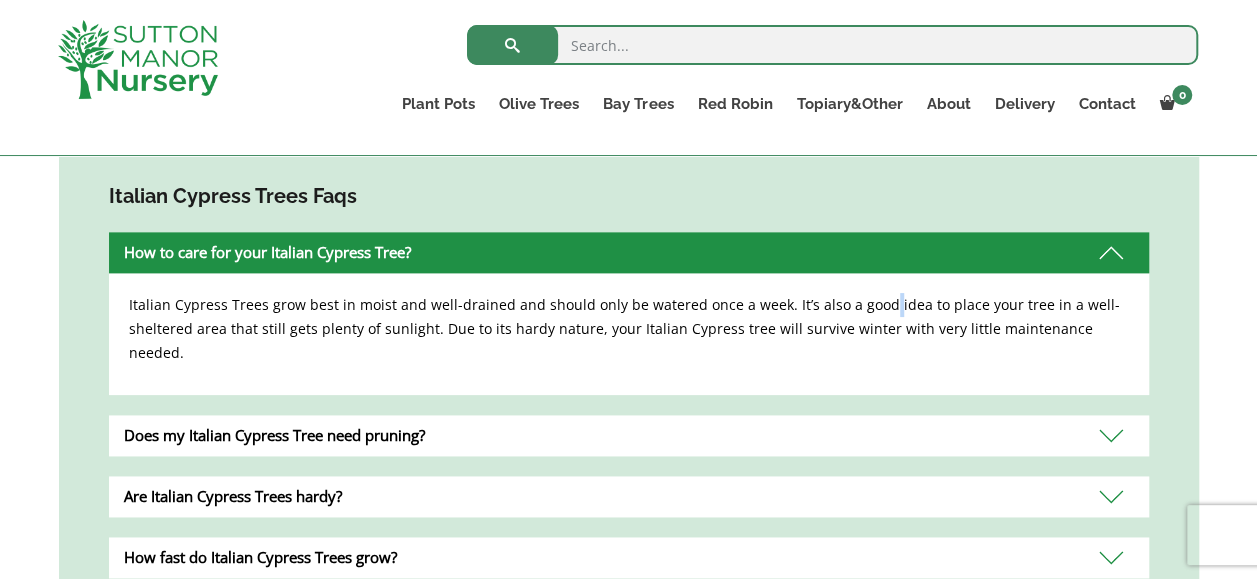 click on "Italian Cypress Trees grow best in moist and well-drained and should only be watered once a week. It’s also a good idea to place your tree in a well-sheltered area that still gets plenty of sunlight. Due to its hardy nature, your Italian Cypress tree will survive winter with very little maintenance needed." at bounding box center [629, 329] 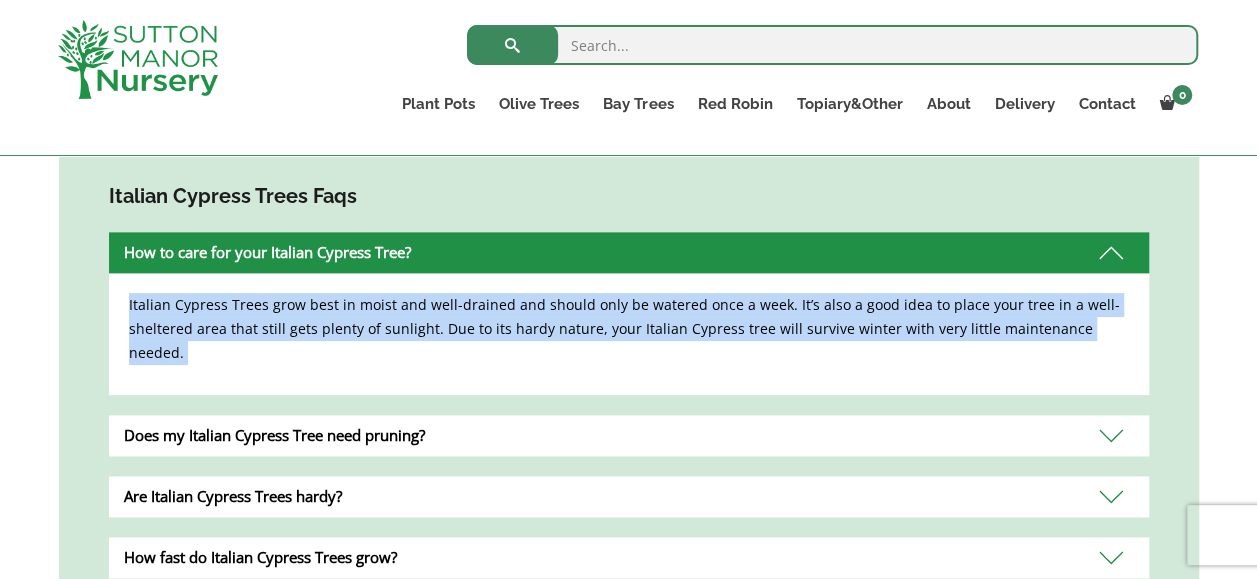 click on "Italian Cypress Trees grow best in moist and well-drained and should only be watered once a week. It’s also a good idea to place your tree in a well-sheltered area that still gets plenty of sunlight. Due to its hardy nature, your Italian Cypress tree will survive winter with very little maintenance needed." at bounding box center (629, 329) 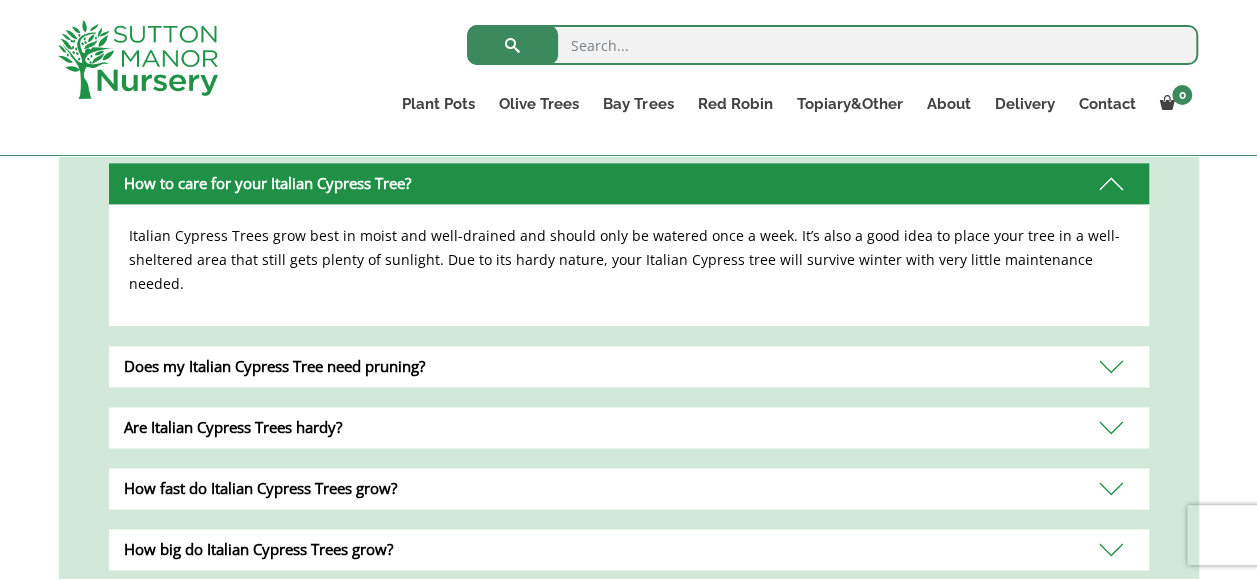 scroll, scrollTop: 1300, scrollLeft: 0, axis: vertical 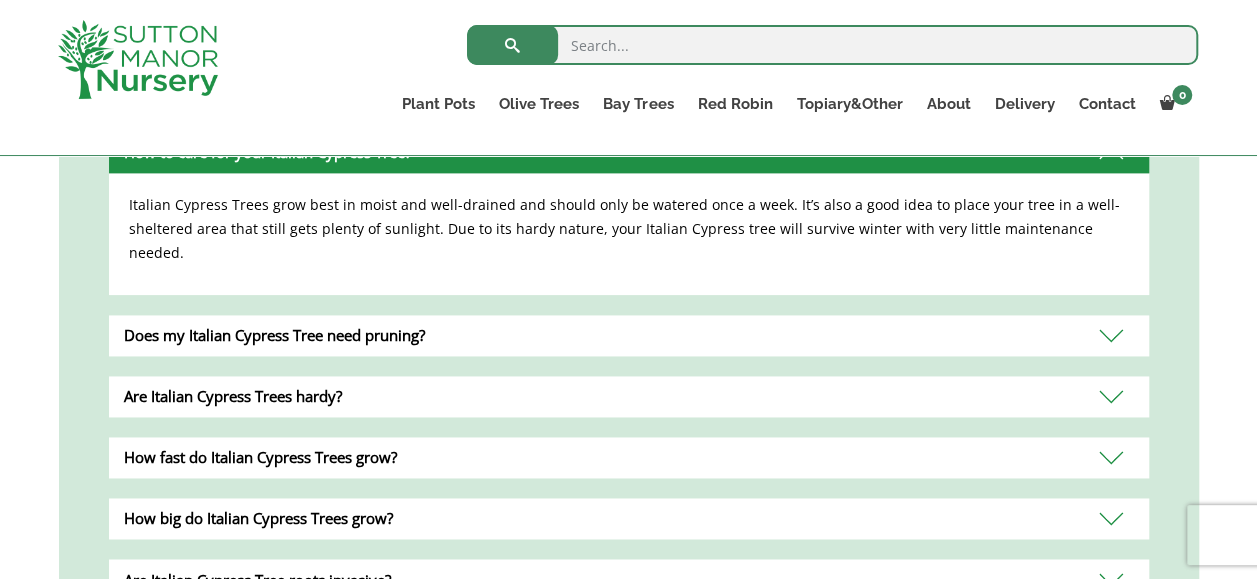click on "Are Italian Cypress Trees hardy?" at bounding box center (629, 396) 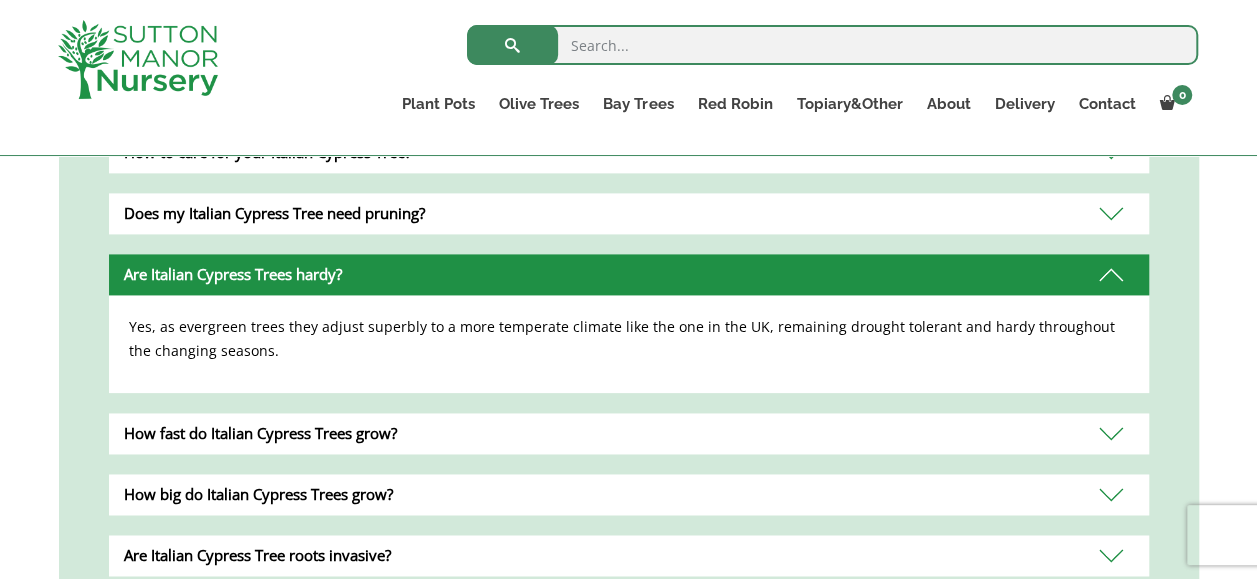 click on "Yes, as evergreen trees they adjust superbly to a more temperate climate like the one in the UK, remaining drought tolerant and hardy throughout the changing seasons." at bounding box center (629, 339) 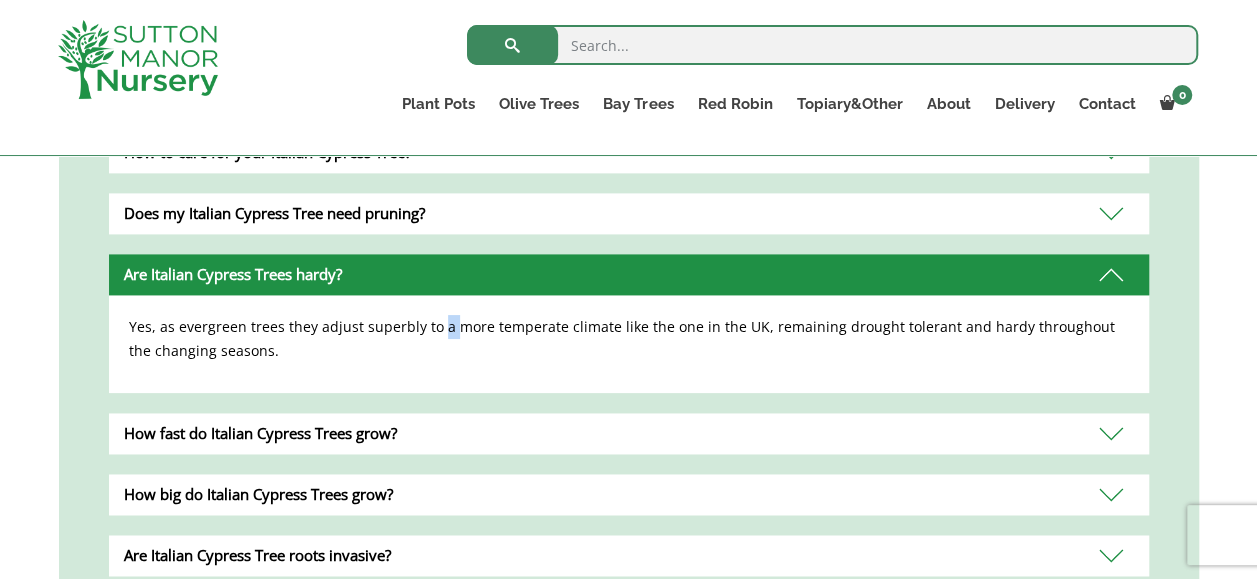 click on "Yes, as evergreen trees they adjust superbly to a more temperate climate like the one in the UK, remaining drought tolerant and hardy throughout the changing seasons." at bounding box center [629, 339] 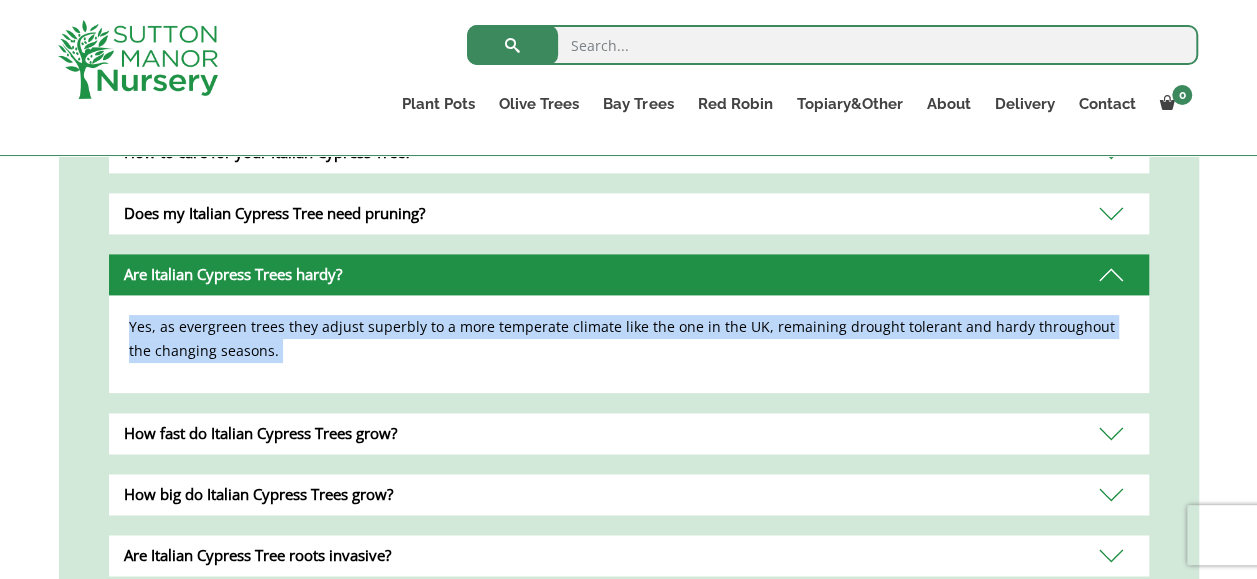 click on "Yes, as evergreen trees they adjust superbly to a more temperate climate like the one in the UK, remaining drought tolerant and hardy throughout the changing seasons." at bounding box center (629, 339) 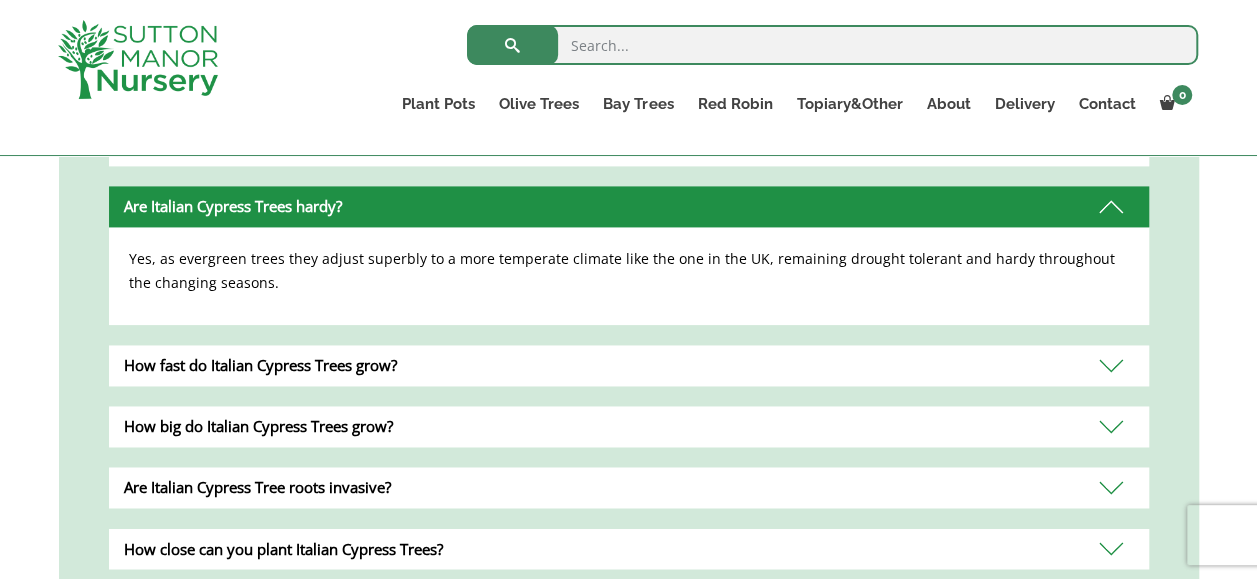 scroll, scrollTop: 1400, scrollLeft: 0, axis: vertical 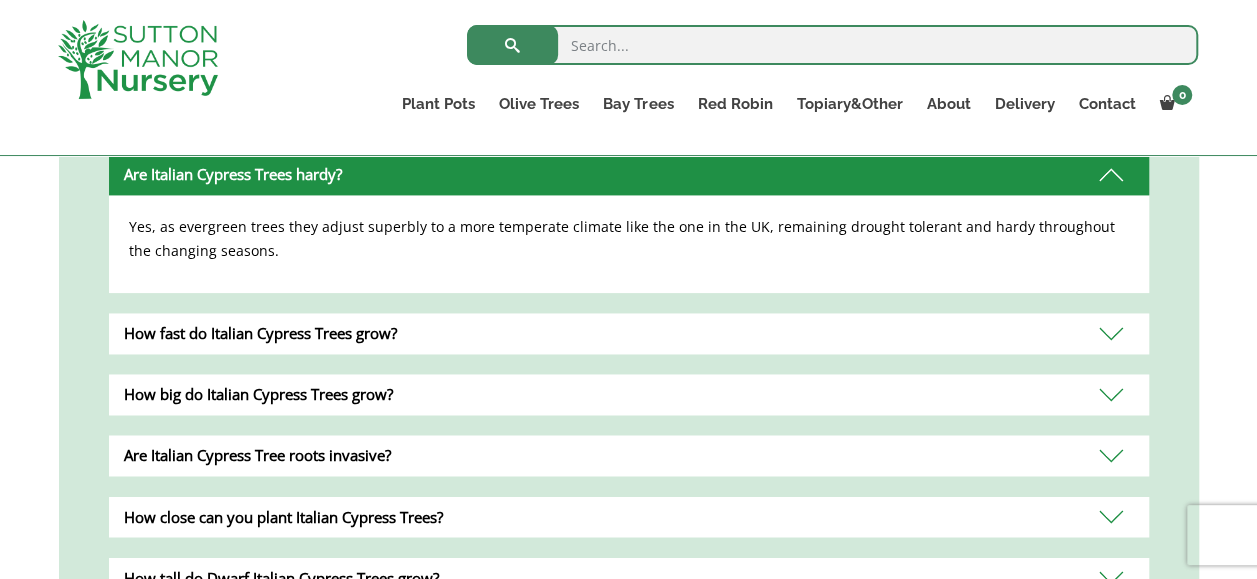 click on "How fast do Italian Cypress Trees grow?" at bounding box center [629, 333] 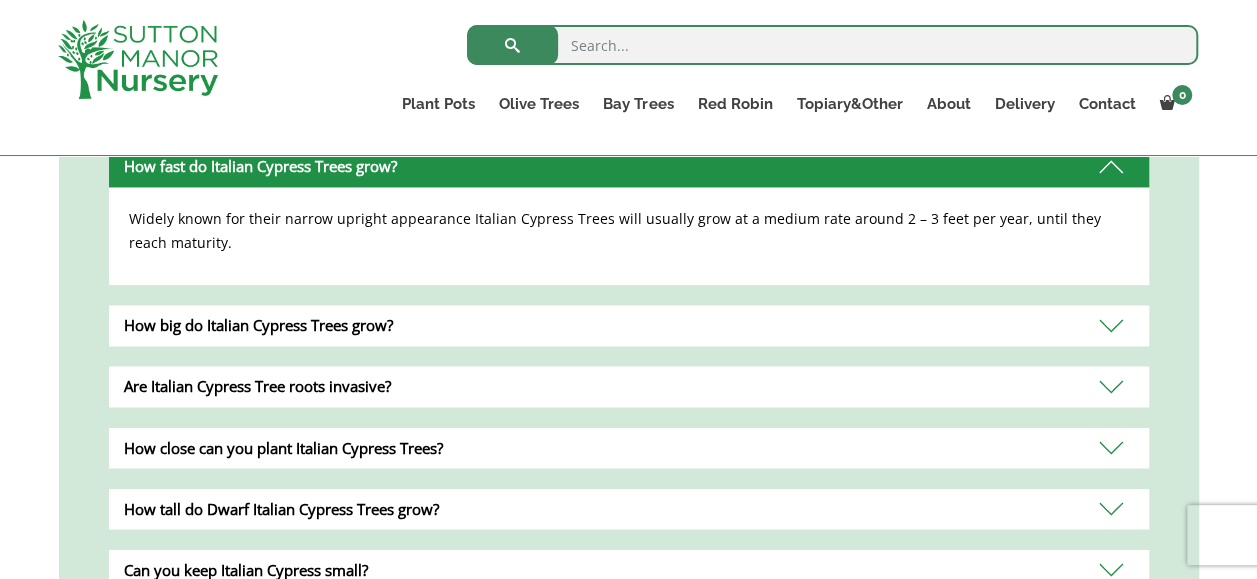 scroll, scrollTop: 1500, scrollLeft: 0, axis: vertical 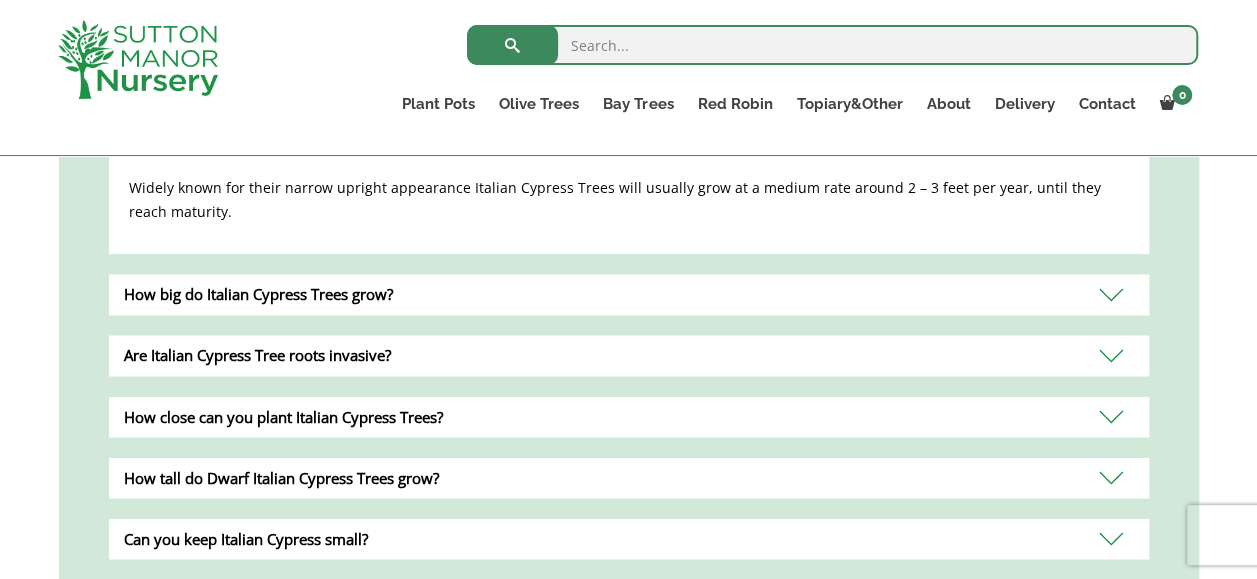 click on "How big do Italian Cypress Trees grow?" at bounding box center (629, 294) 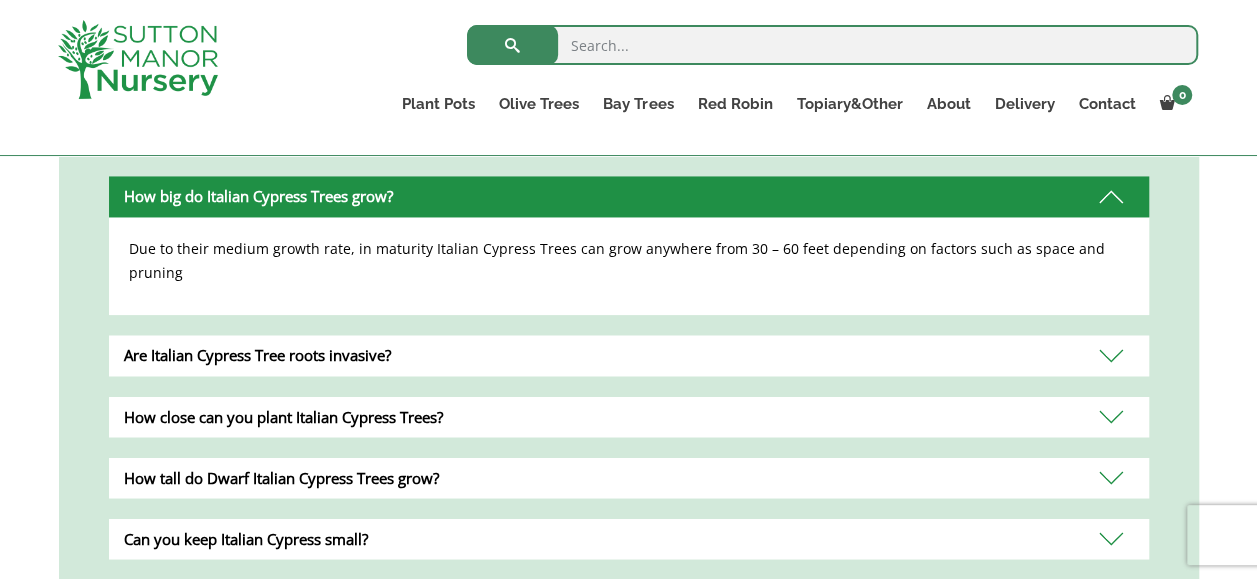 click on "Are Italian Cypress Tree roots invasive?" at bounding box center [629, 355] 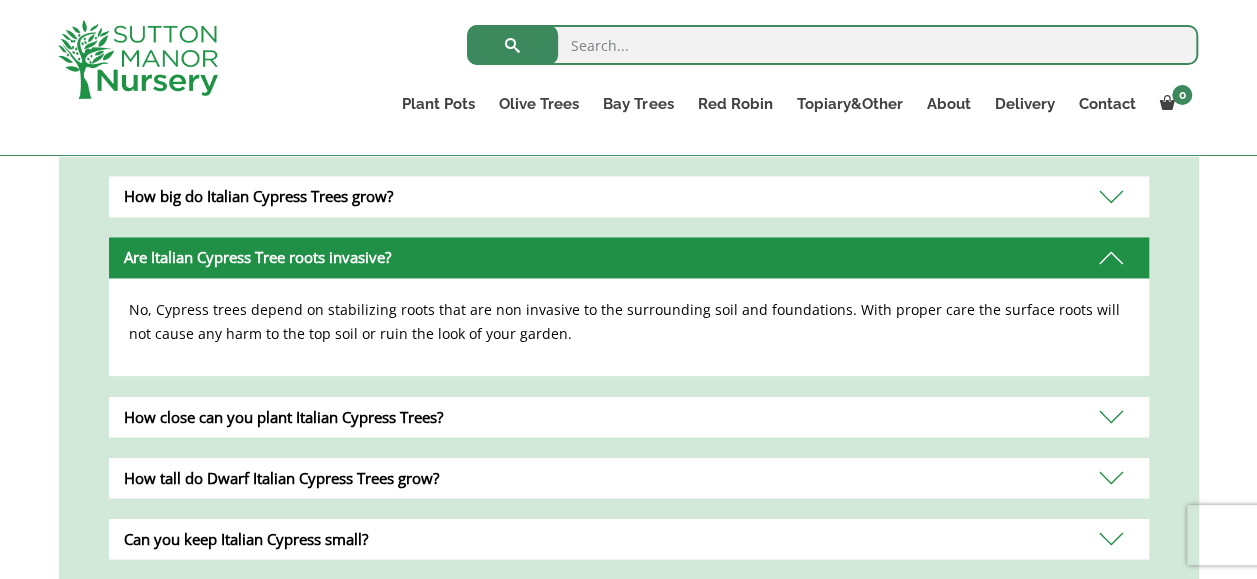 click on "No, Cypress trees depend on stabilizing roots that are non invasive to the surrounding soil and foundations. With proper care the surface roots will not cause any harm to the top soil or ruin the look of your garden." at bounding box center (629, 322) 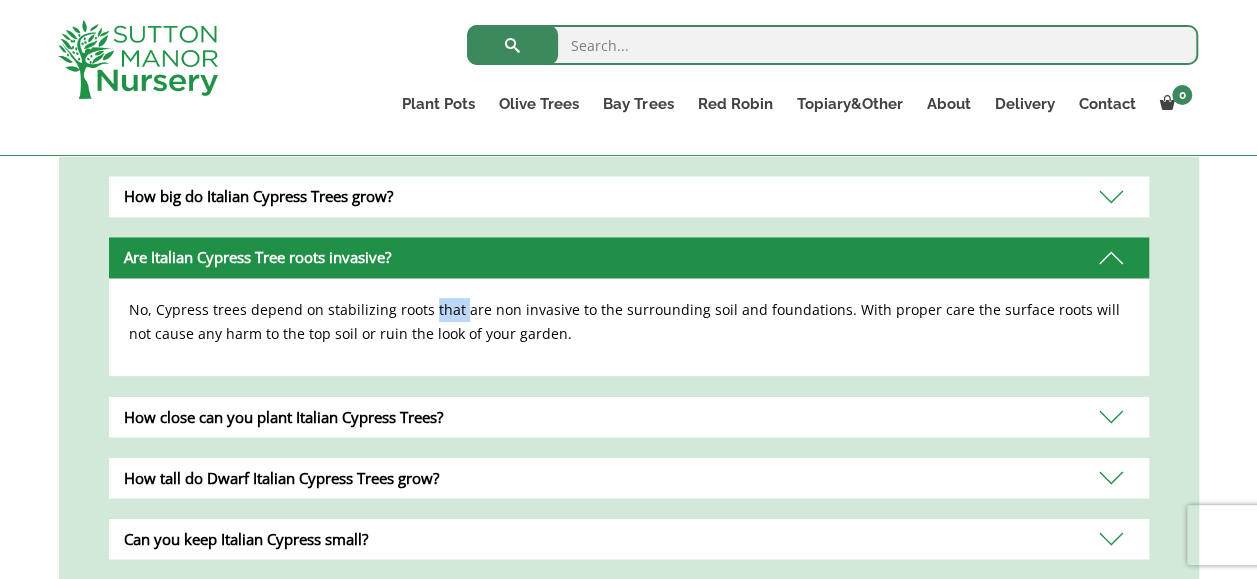 click on "No, Cypress trees depend on stabilizing roots that are non invasive to the surrounding soil and foundations. With proper care the surface roots will not cause any harm to the top soil or ruin the look of your garden." at bounding box center (629, 322) 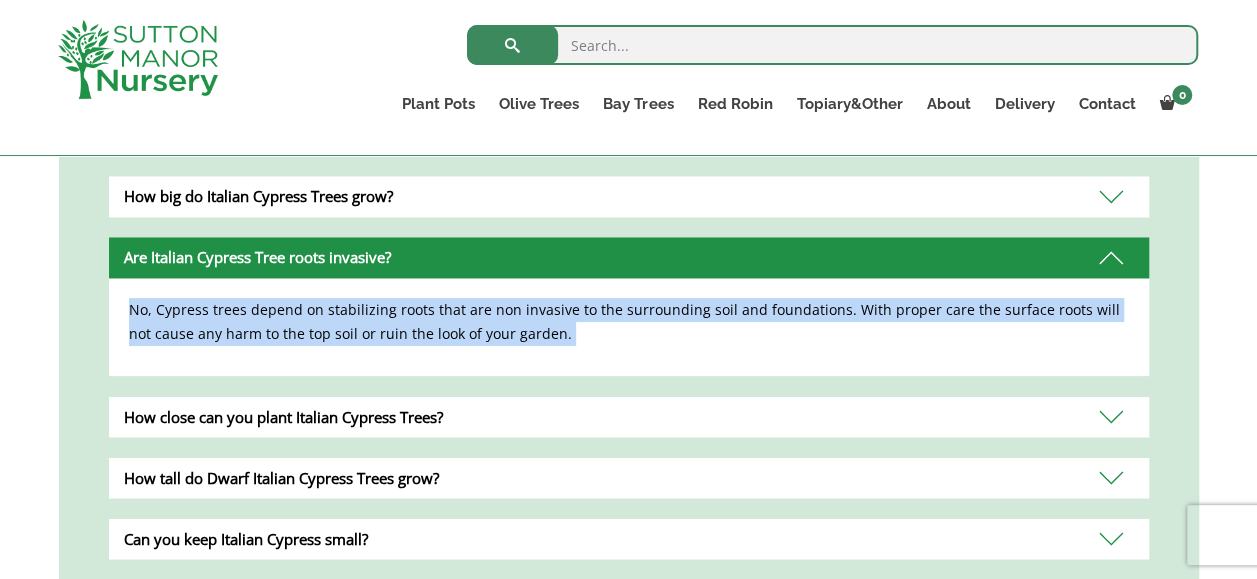 click on "No, Cypress trees depend on stabilizing roots that are non invasive to the surrounding soil and foundations. With proper care the surface roots will not cause any harm to the top soil or ruin the look of your garden." at bounding box center [629, 322] 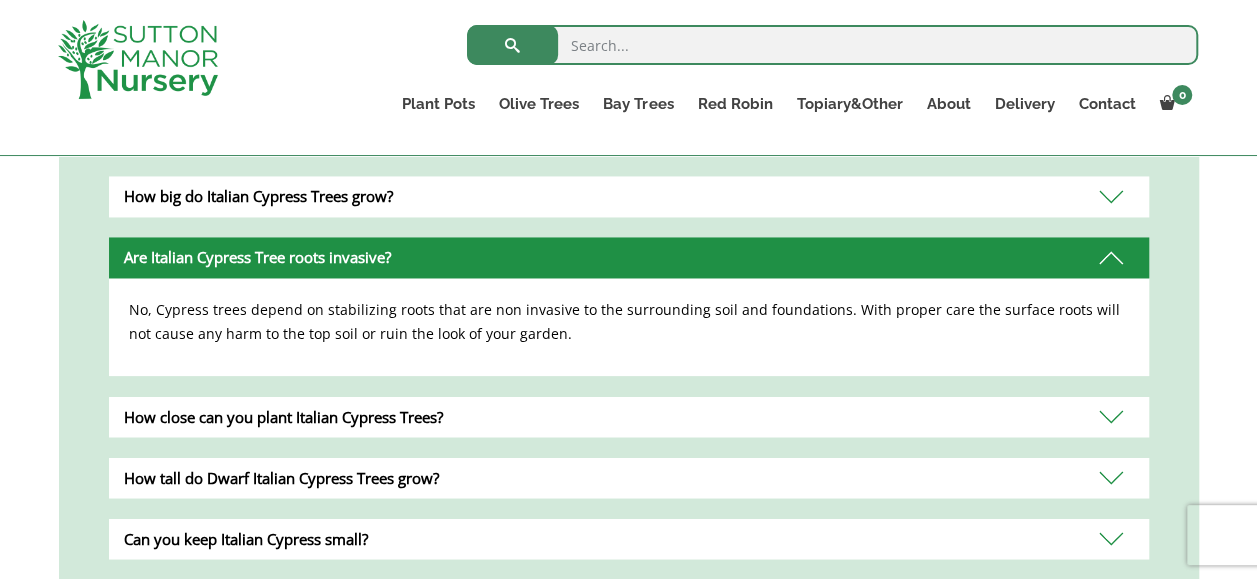 drag, startPoint x: 529, startPoint y: 310, endPoint x: 544, endPoint y: 319, distance: 17.492855 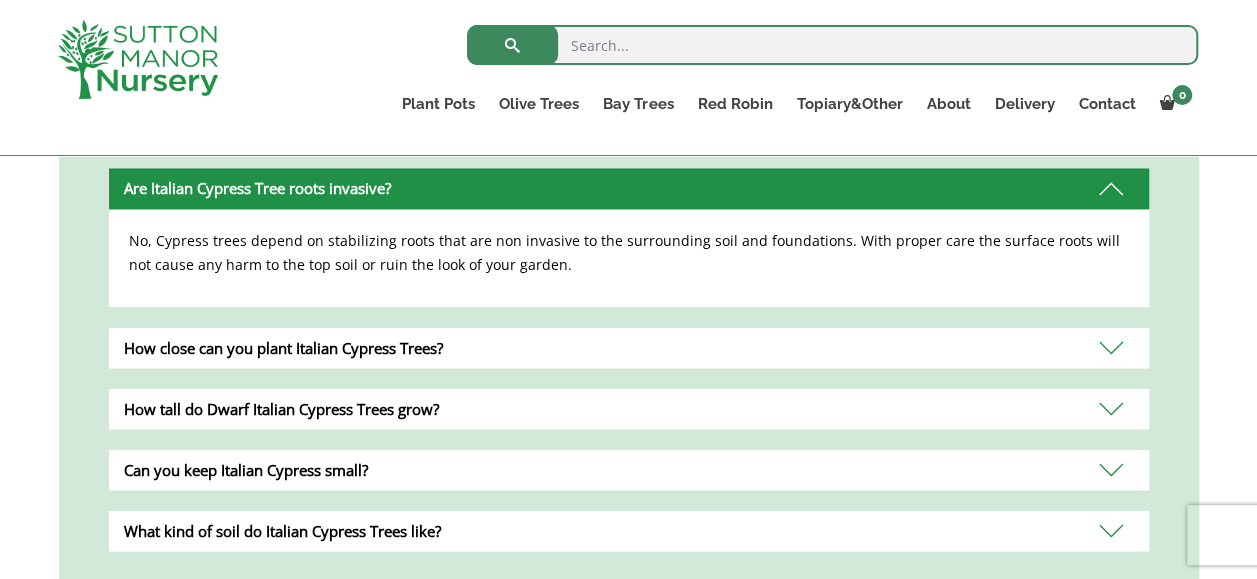 scroll, scrollTop: 1600, scrollLeft: 0, axis: vertical 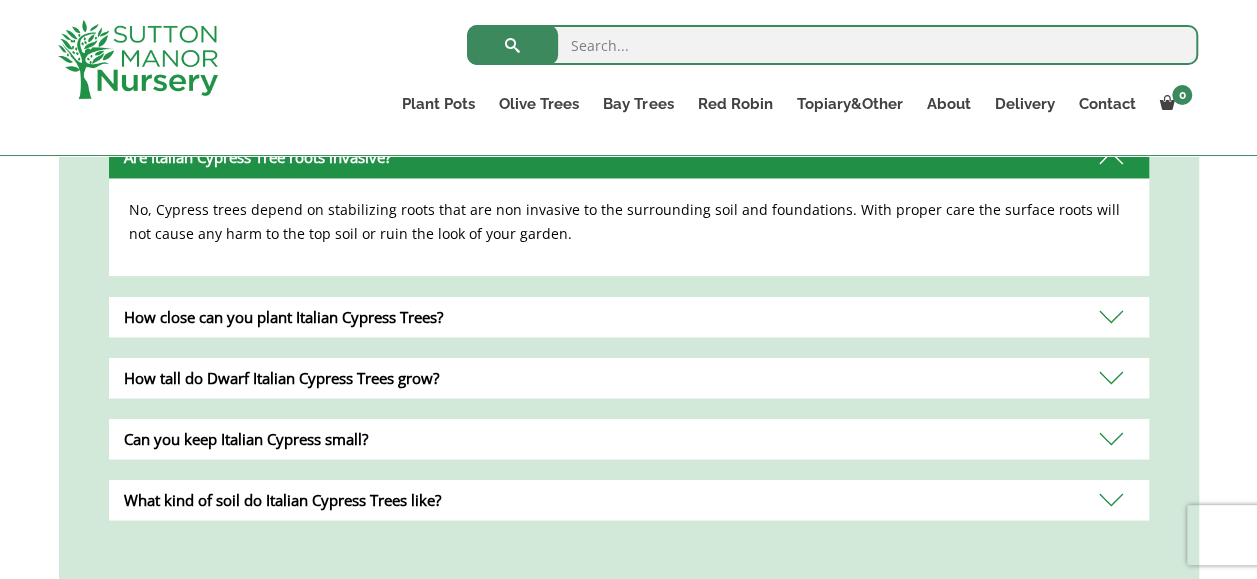 click on "Can you keep Italian Cypress small?" at bounding box center [629, 438] 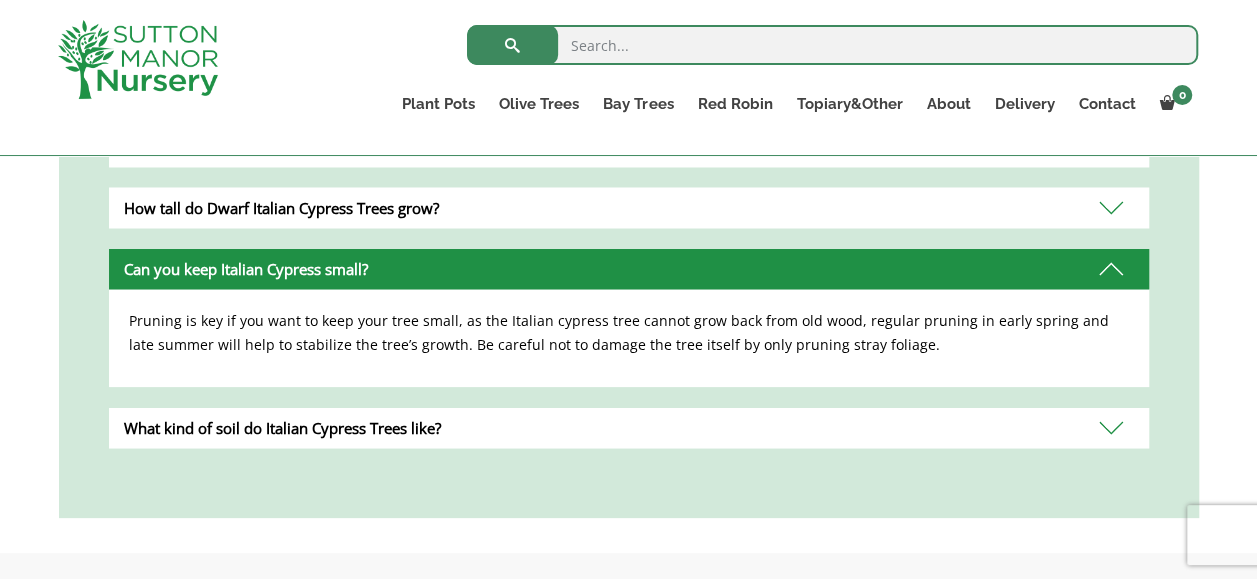 scroll, scrollTop: 1700, scrollLeft: 0, axis: vertical 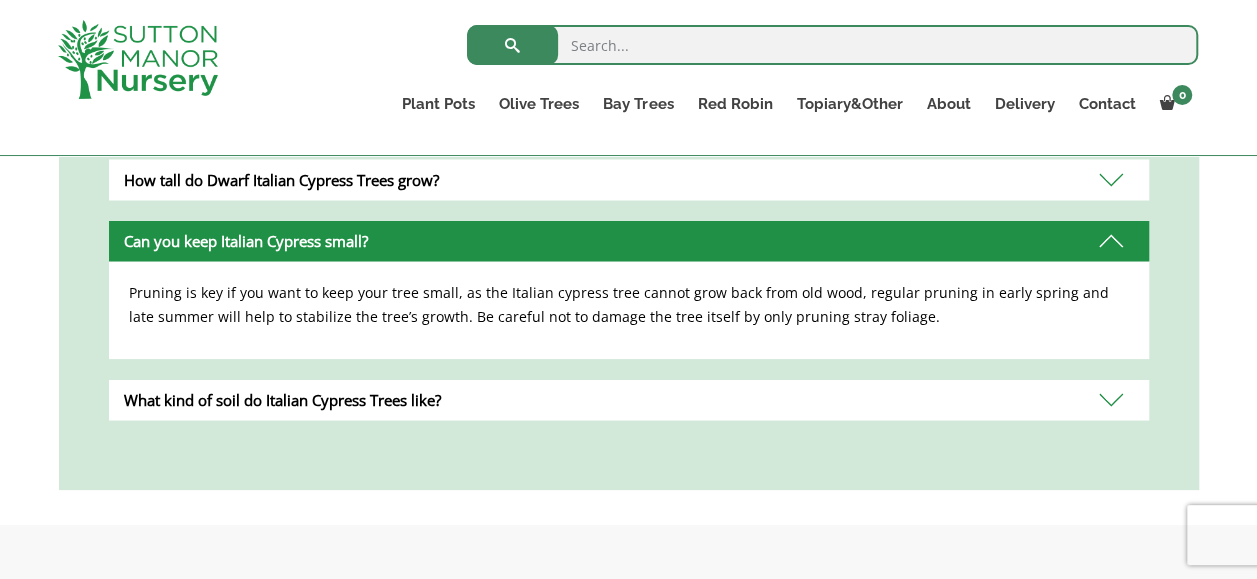 click on "Pruning is key if you want to keep your tree small, as the Italian cypress tree cannot grow back from old wood, regular pruning in early spring and late summer will help to stabilize the tree’s growth. Be careful not to damage the tree itself by only pruning stray foliage." at bounding box center (629, 305) 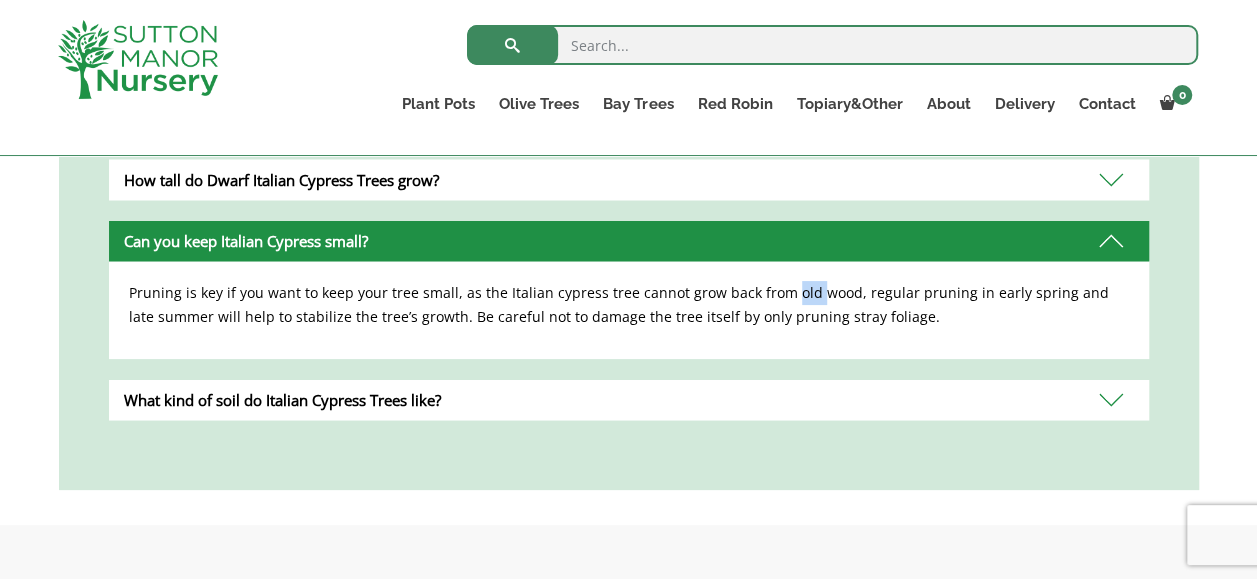click on "Pruning is key if you want to keep your tree small, as the Italian cypress tree cannot grow back from old wood, regular pruning in early spring and late summer will help to stabilize the tree’s growth. Be careful not to damage the tree itself by only pruning stray foliage." at bounding box center (629, 305) 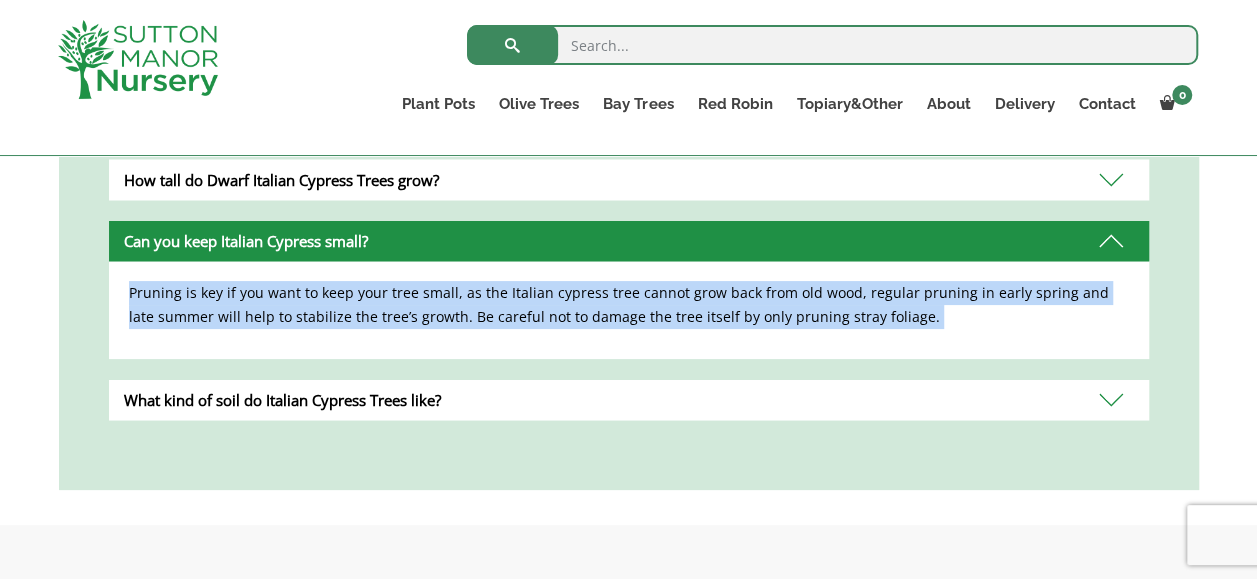 click on "Pruning is key if you want to keep your tree small, as the Italian cypress tree cannot grow back from old wood, regular pruning in early spring and late summer will help to stabilize the tree’s growth. Be careful not to damage the tree itself by only pruning stray foliage." at bounding box center (629, 305) 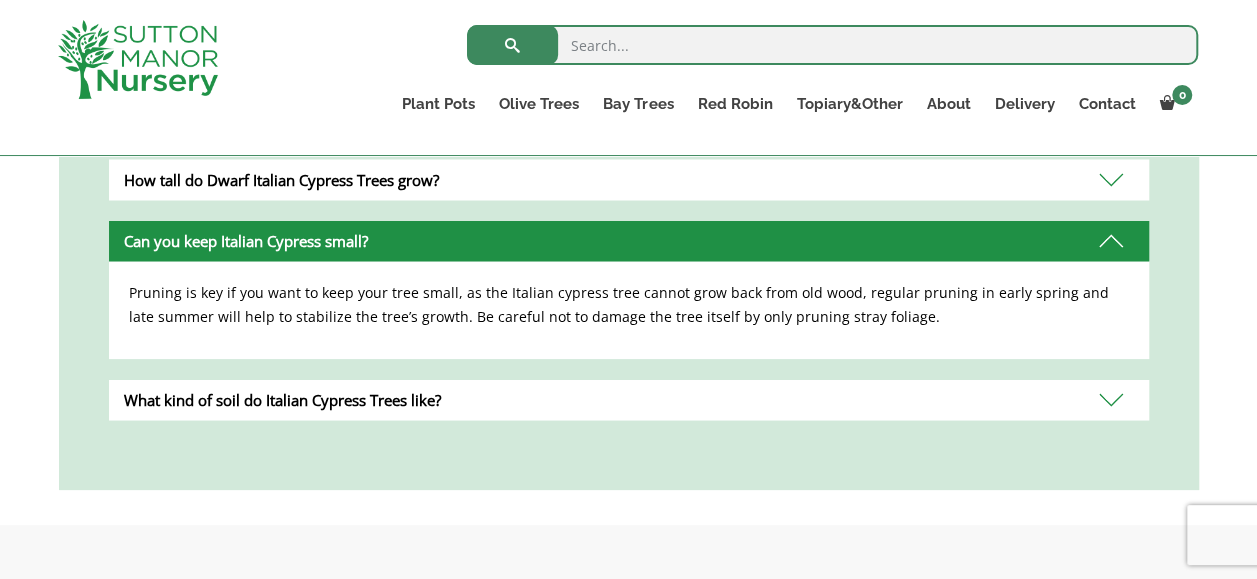 click on "What kind of soil do Italian Cypress Trees like?" at bounding box center (629, 399) 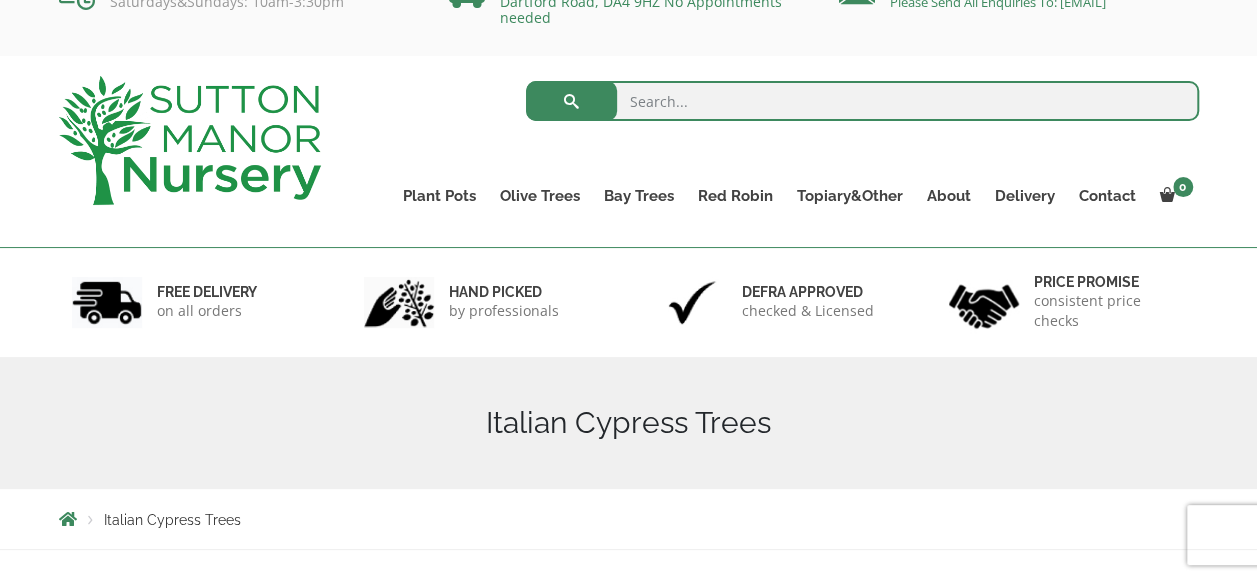 scroll, scrollTop: 0, scrollLeft: 0, axis: both 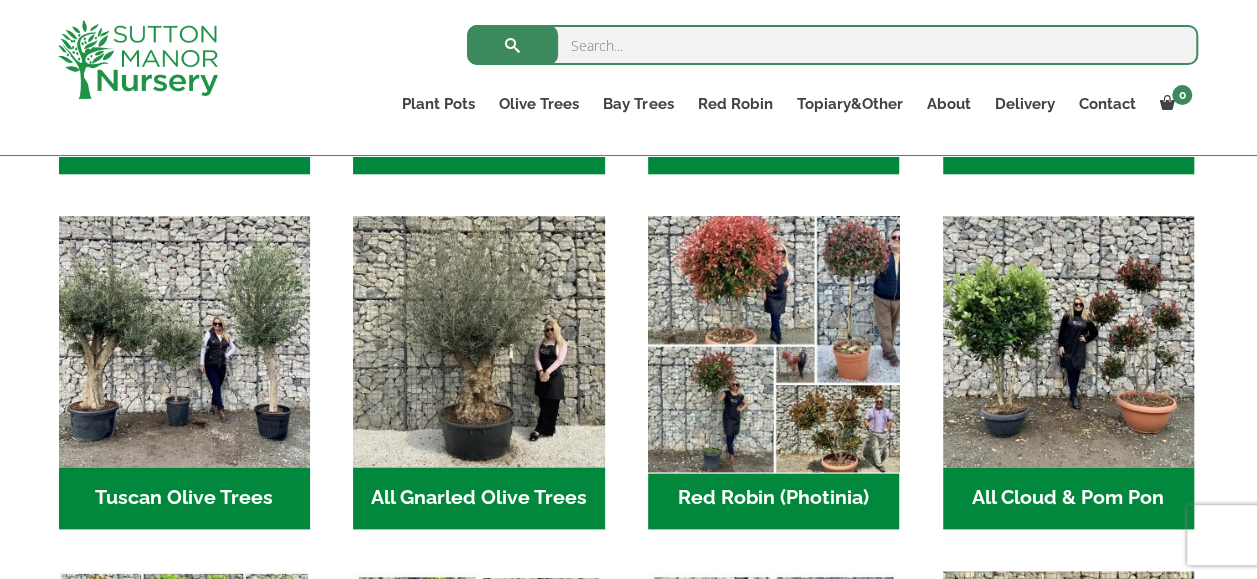 click at bounding box center [774, 341] 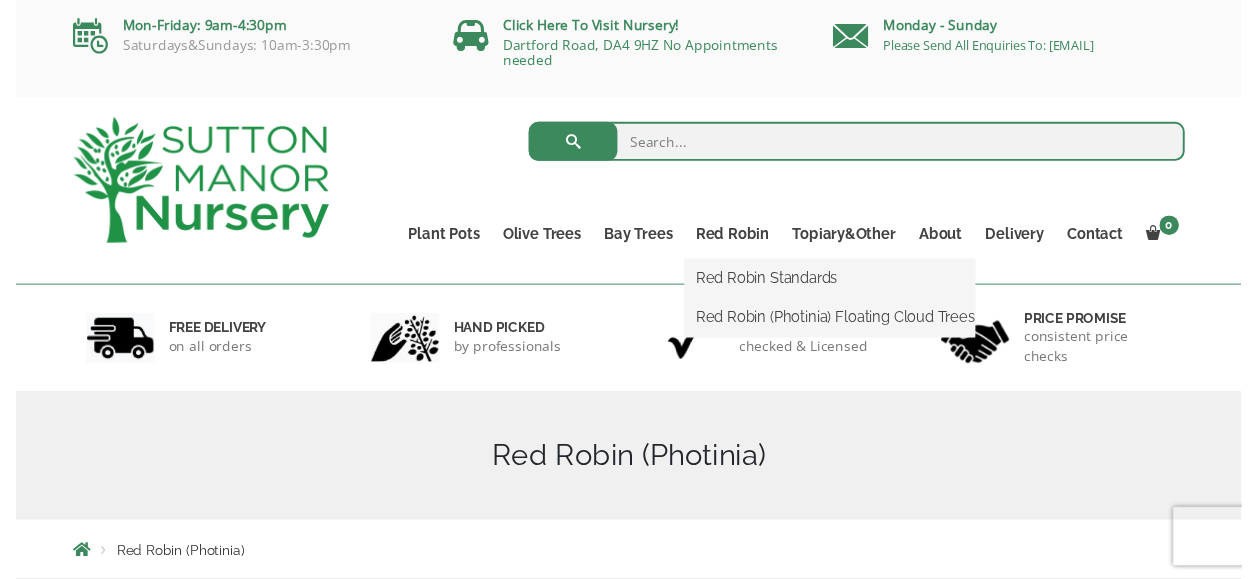 scroll, scrollTop: 0, scrollLeft: 0, axis: both 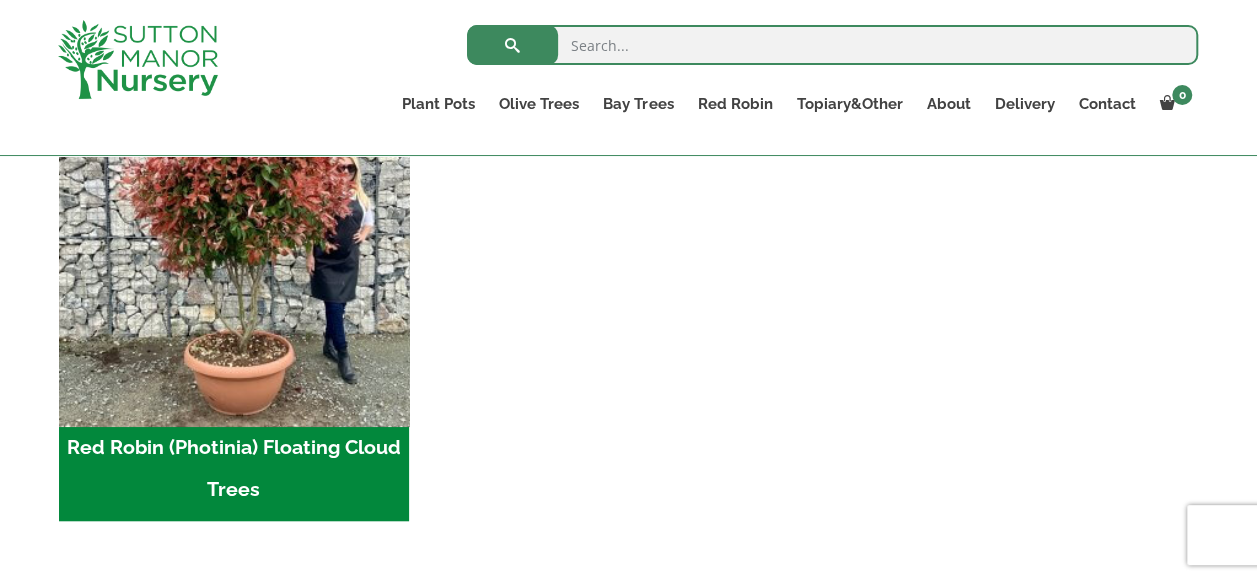 click at bounding box center [234, 242] 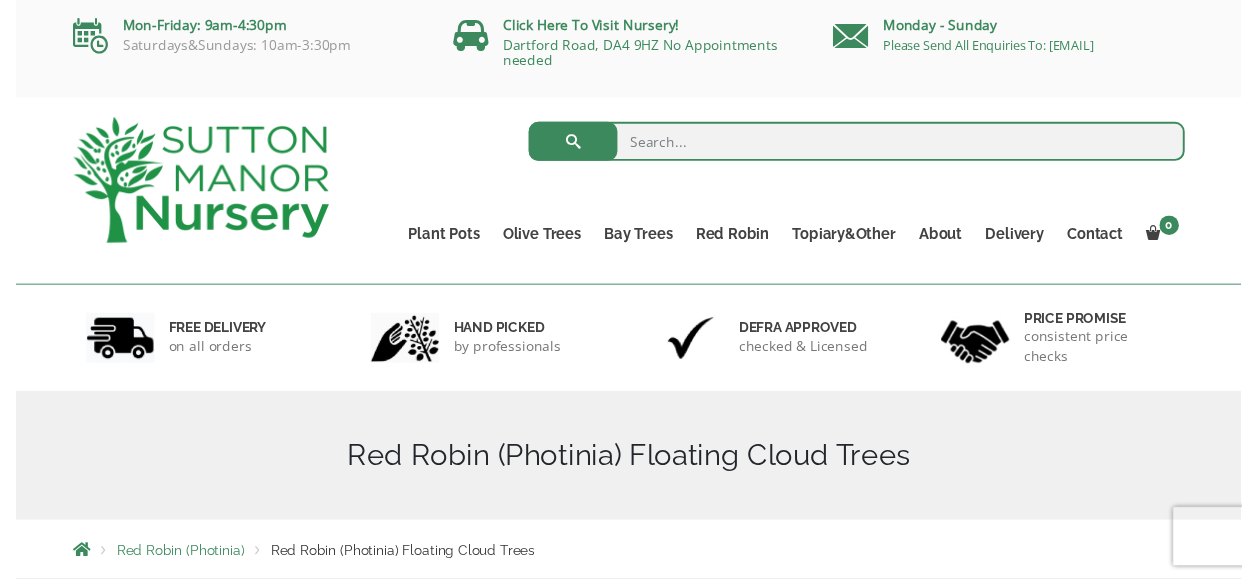 scroll, scrollTop: 0, scrollLeft: 0, axis: both 